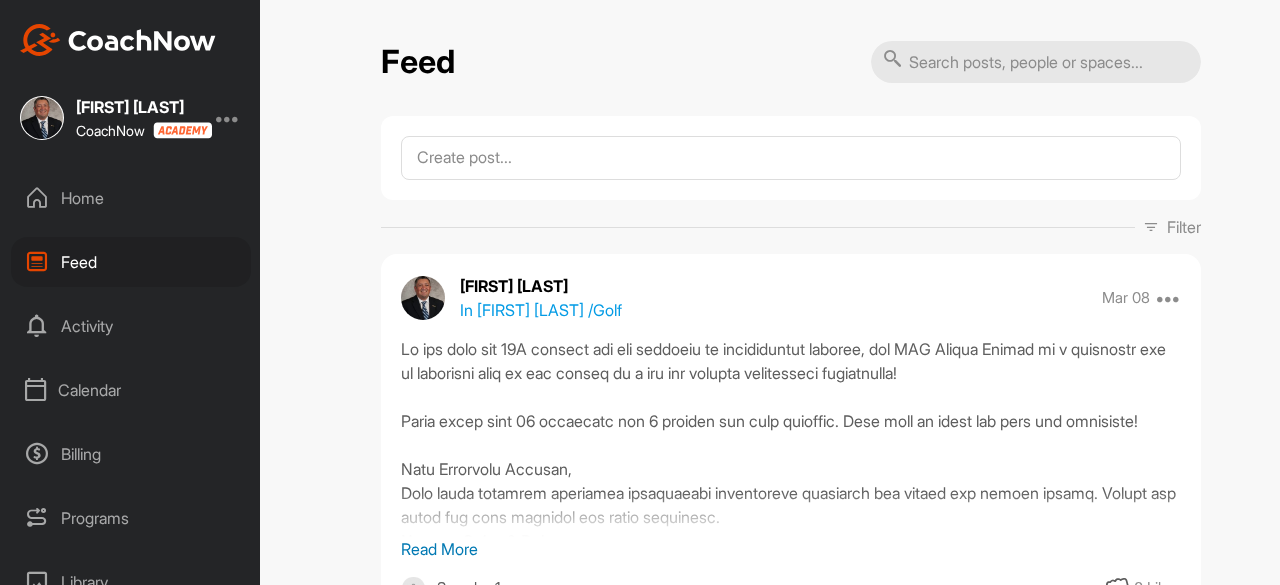 scroll, scrollTop: 0, scrollLeft: 0, axis: both 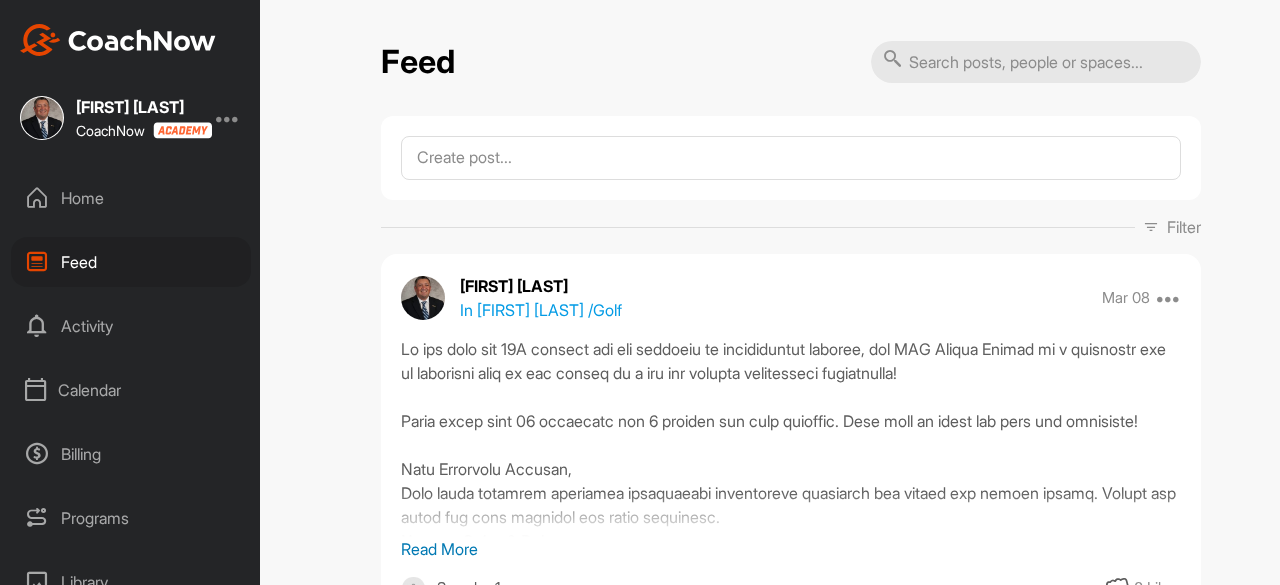 click on "Calendar" at bounding box center (131, 390) 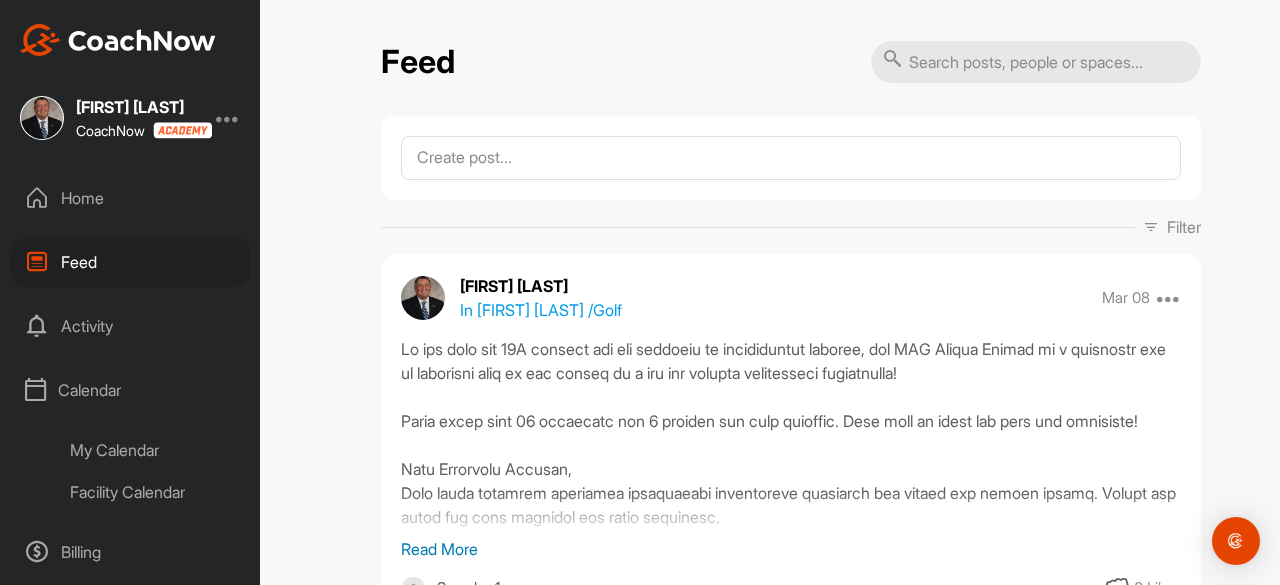 click on "Facility Calendar" at bounding box center [153, 492] 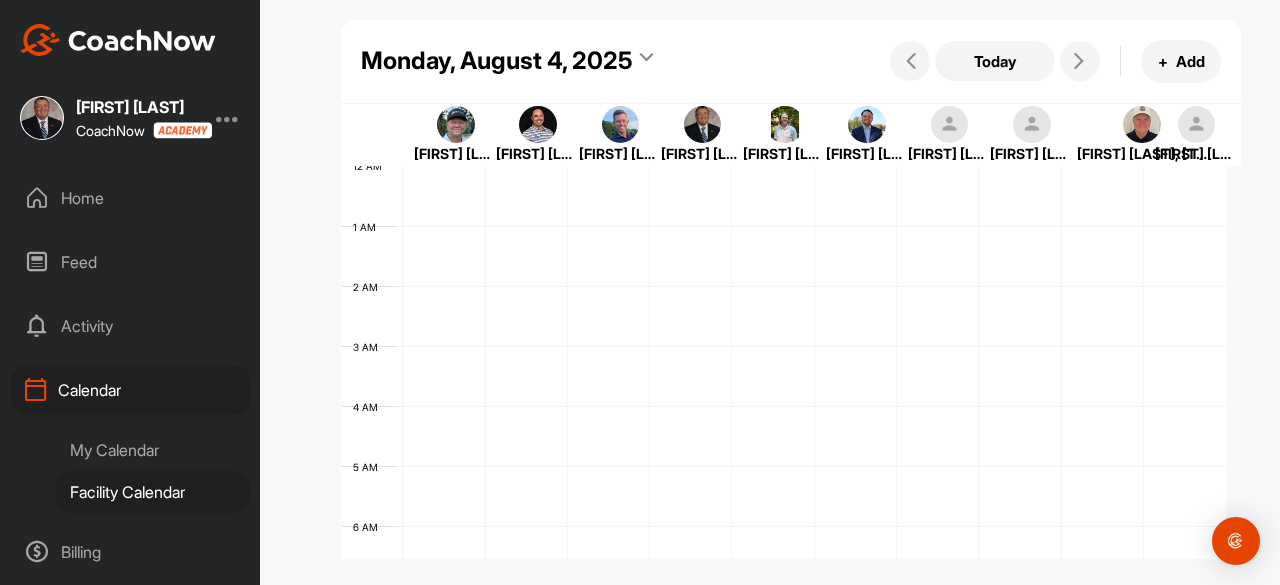 scroll, scrollTop: 0, scrollLeft: 0, axis: both 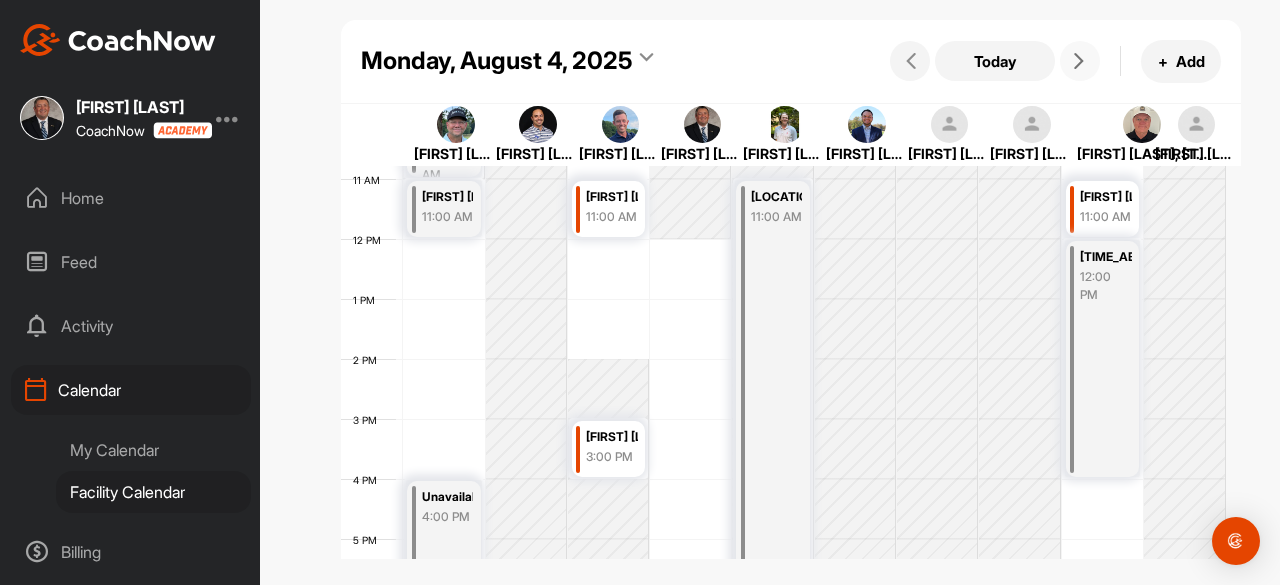 click at bounding box center [1080, 61] 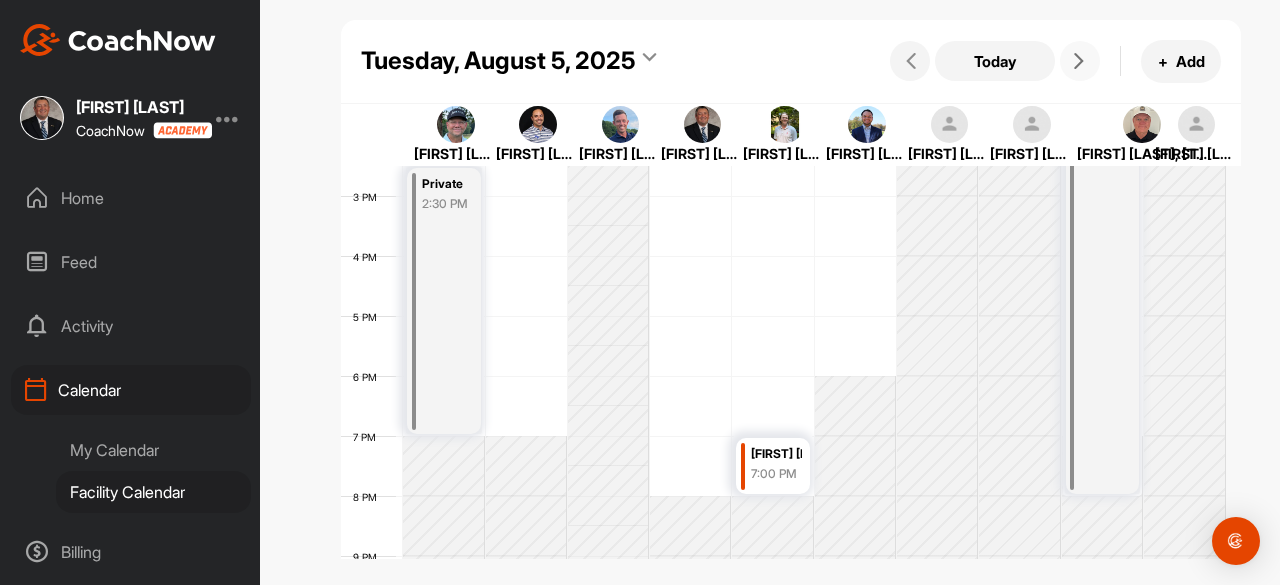 scroll, scrollTop: 847, scrollLeft: 0, axis: vertical 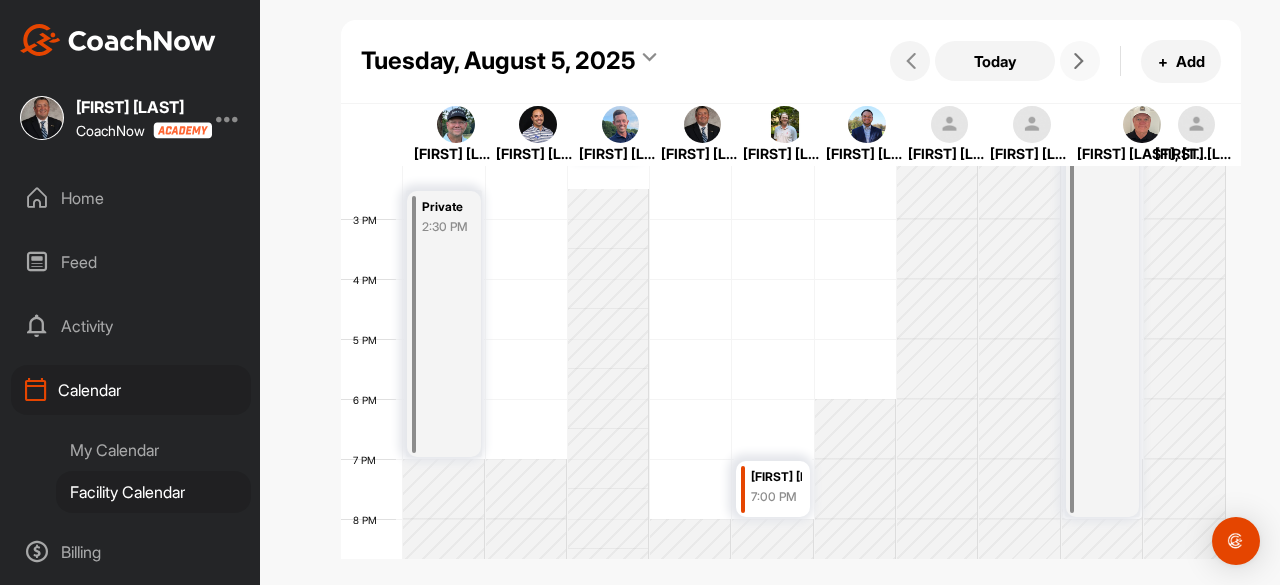 click at bounding box center [1080, 61] 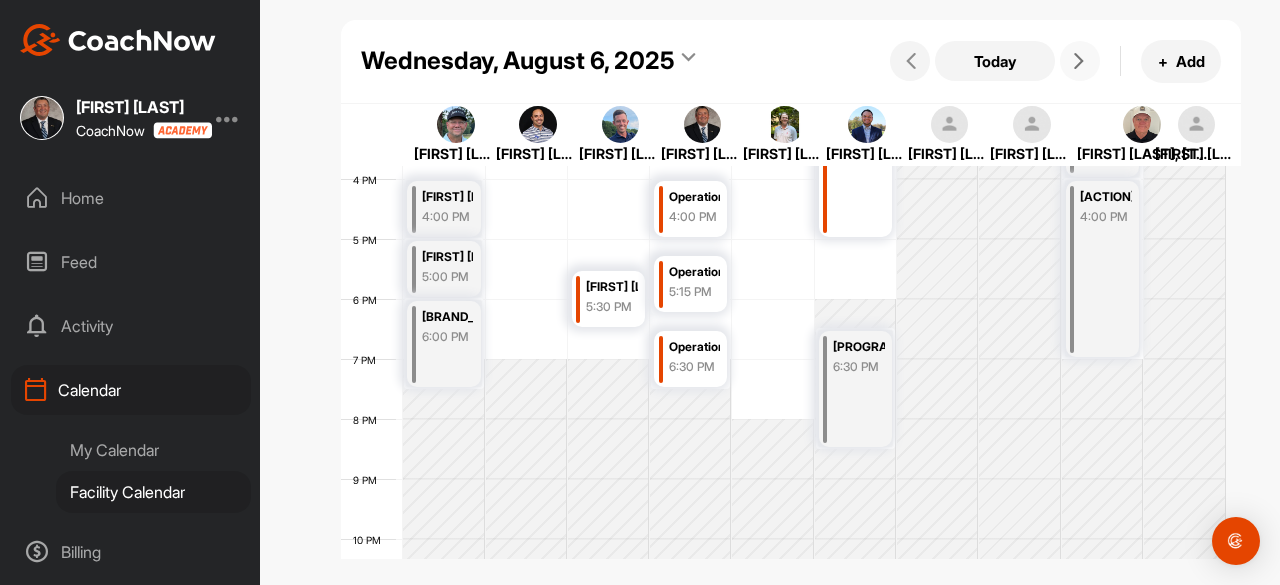 scroll, scrollTop: 847, scrollLeft: 0, axis: vertical 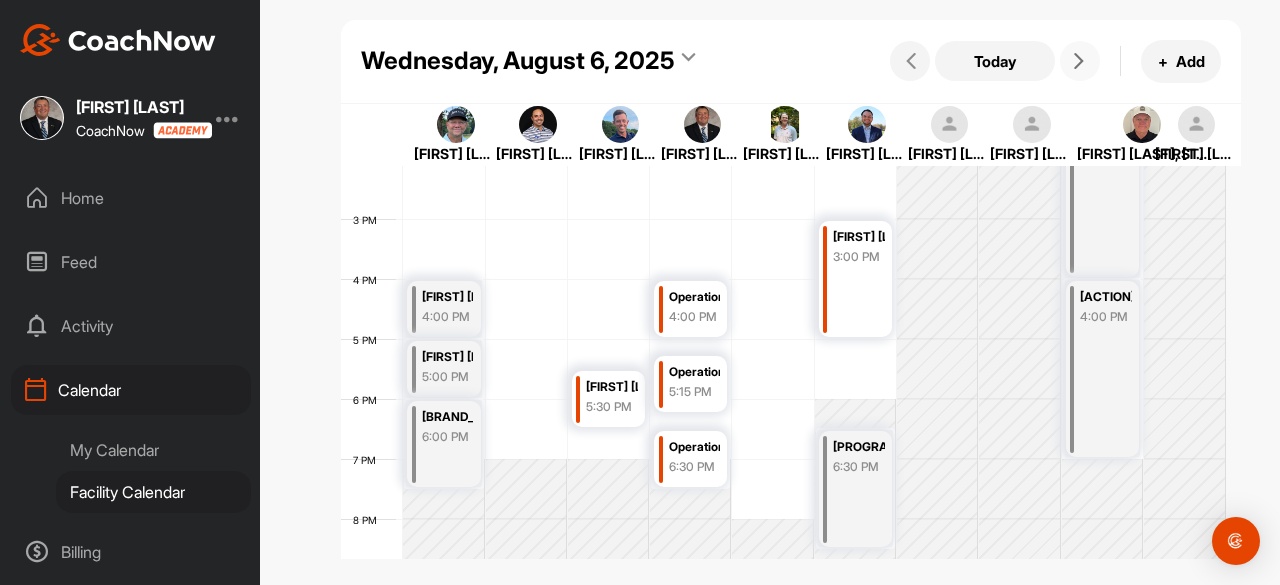 click at bounding box center (1079, 61) 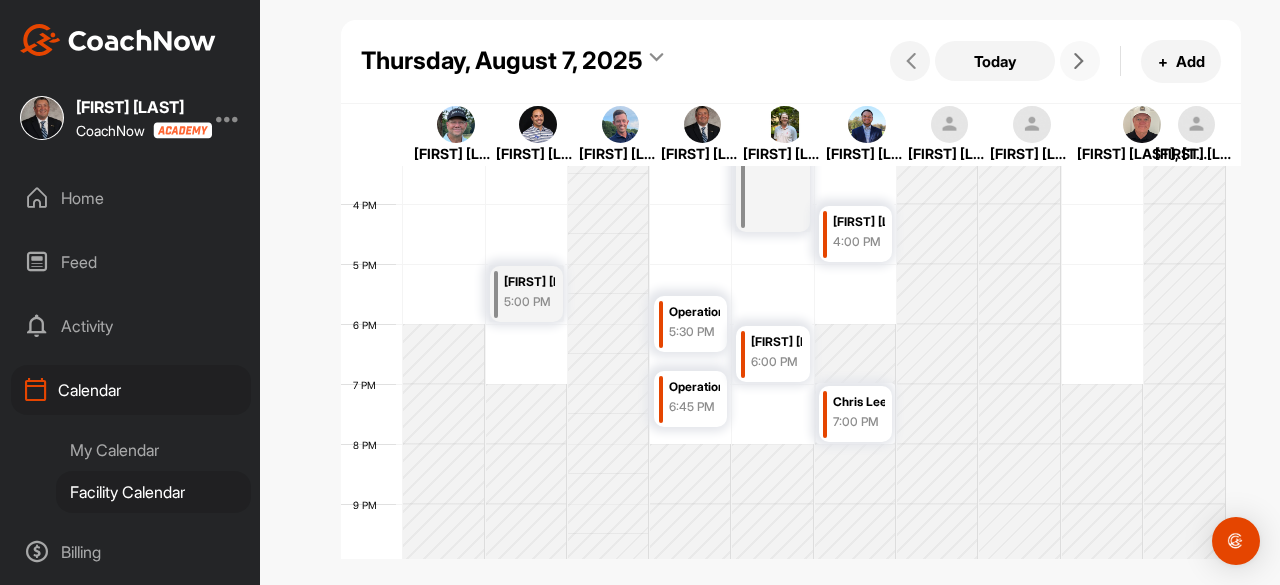 scroll, scrollTop: 947, scrollLeft: 0, axis: vertical 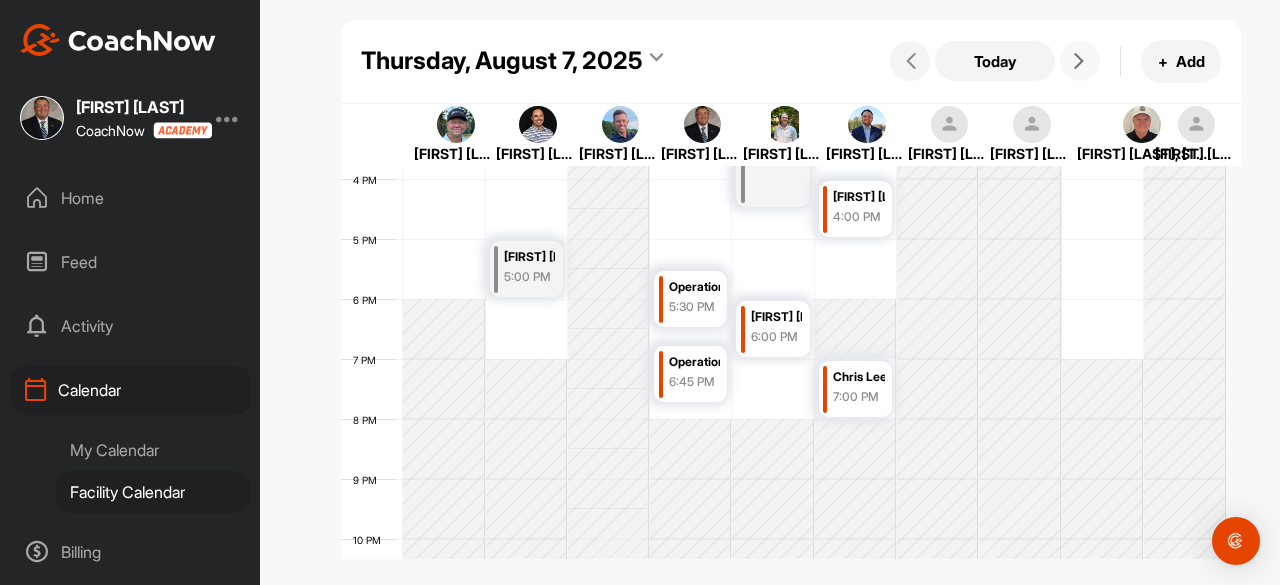 click at bounding box center (1079, 61) 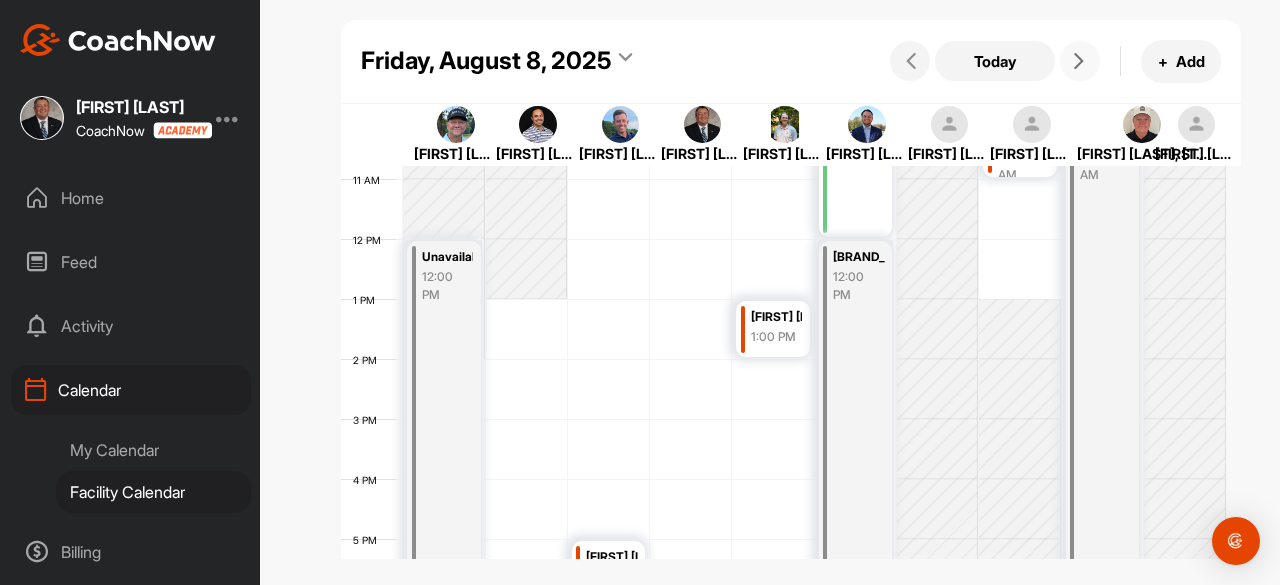 scroll, scrollTop: 847, scrollLeft: 0, axis: vertical 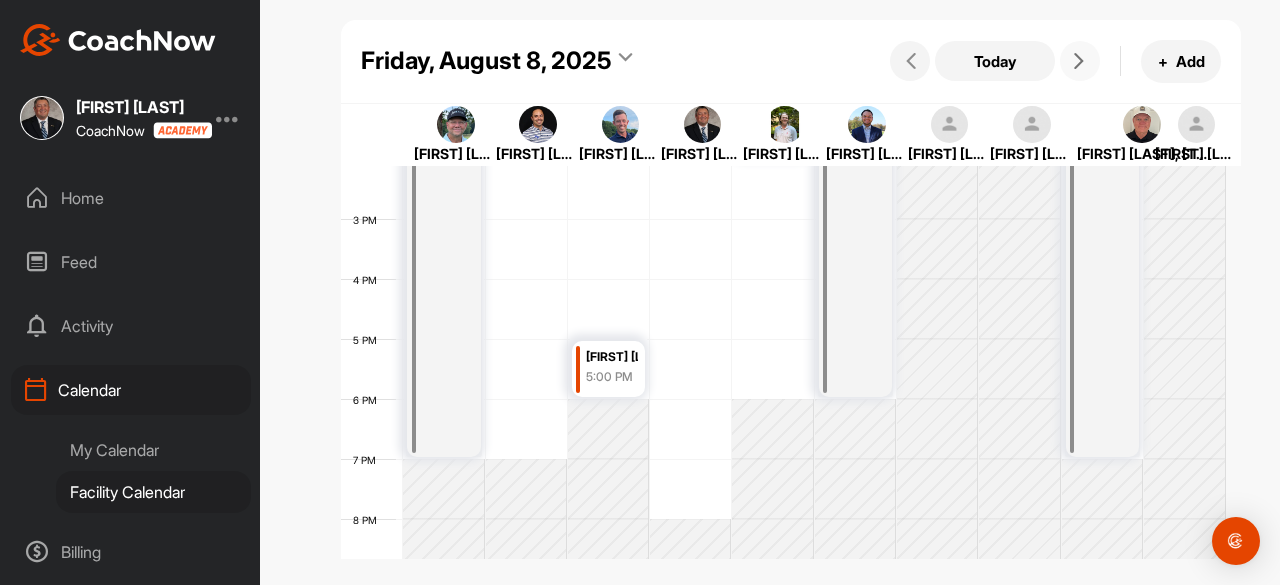 click at bounding box center (1080, 61) 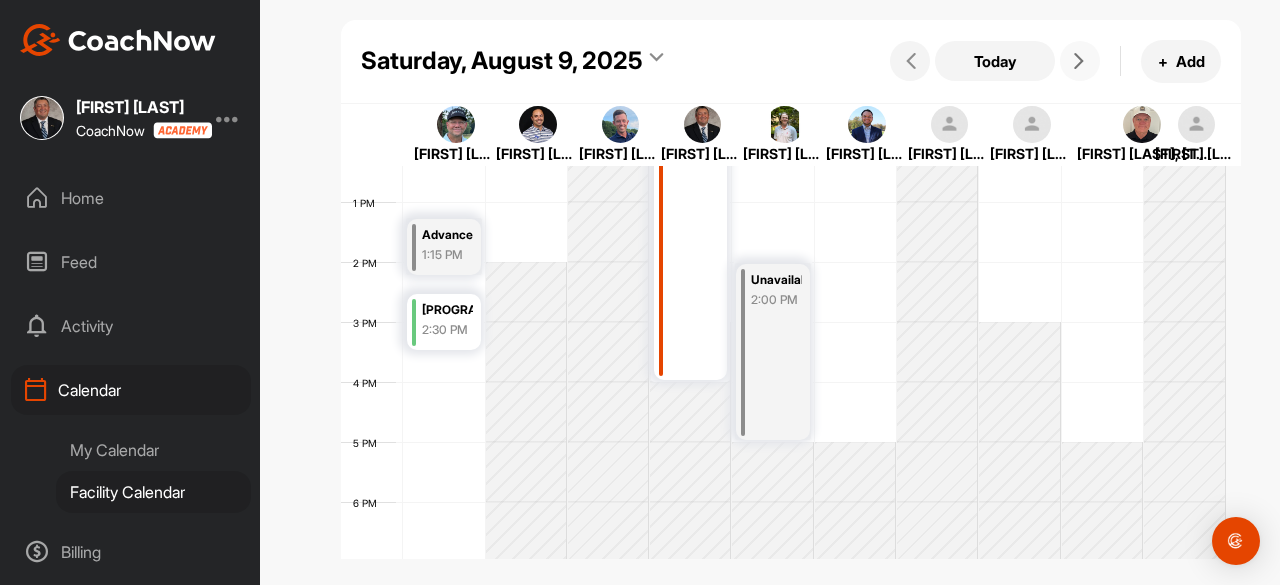 scroll, scrollTop: 747, scrollLeft: 0, axis: vertical 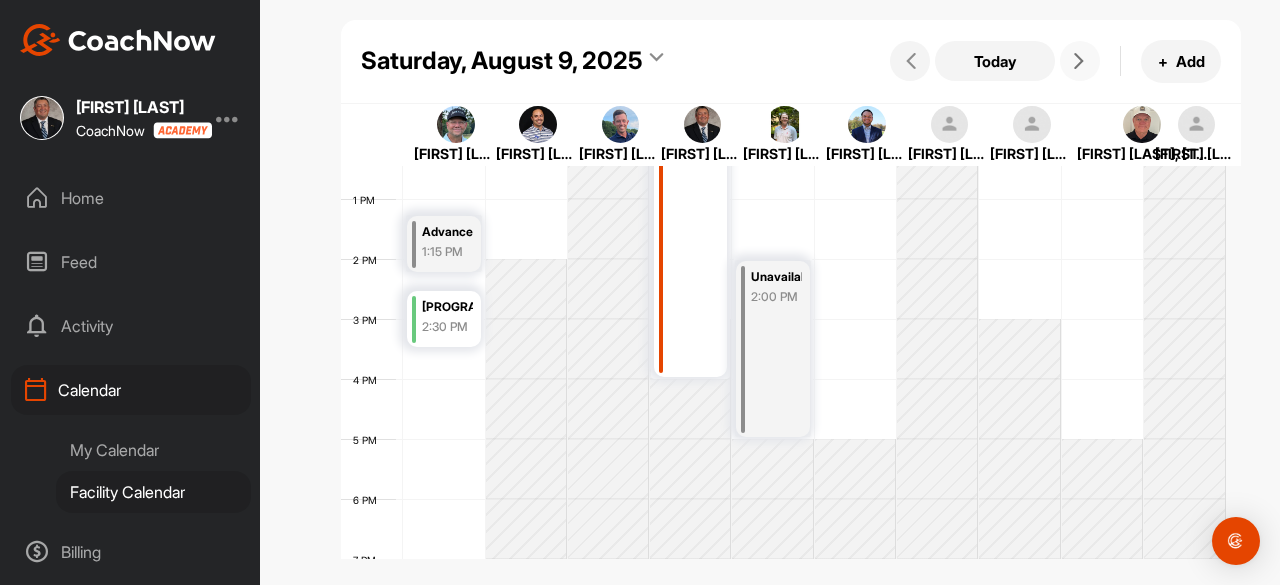 click at bounding box center (1080, 61) 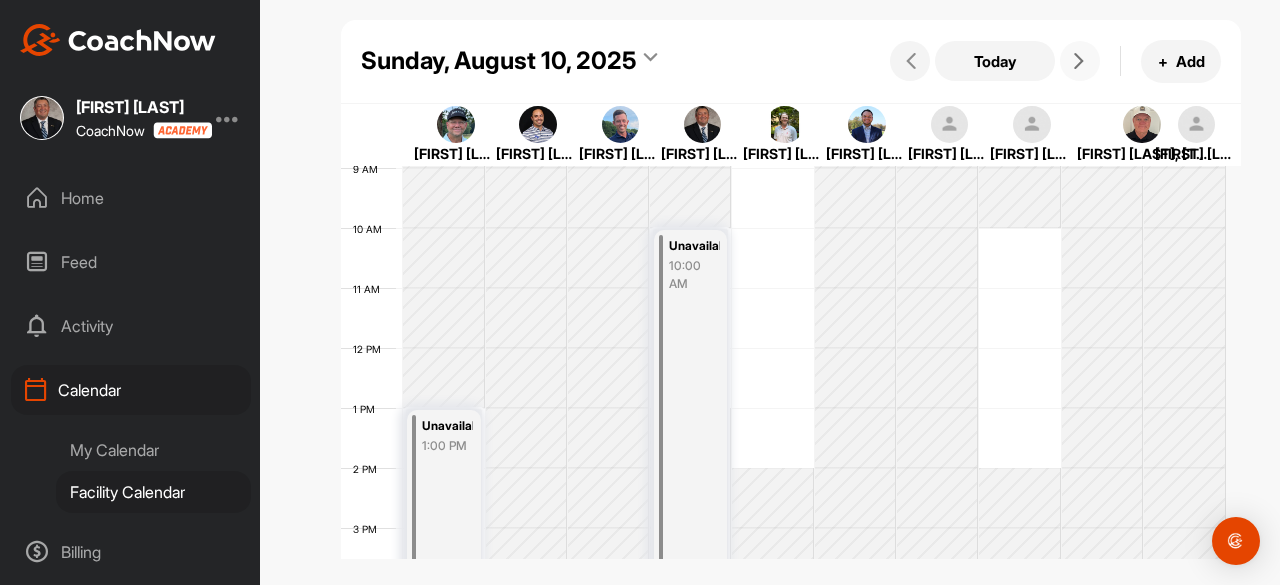 scroll, scrollTop: 447, scrollLeft: 0, axis: vertical 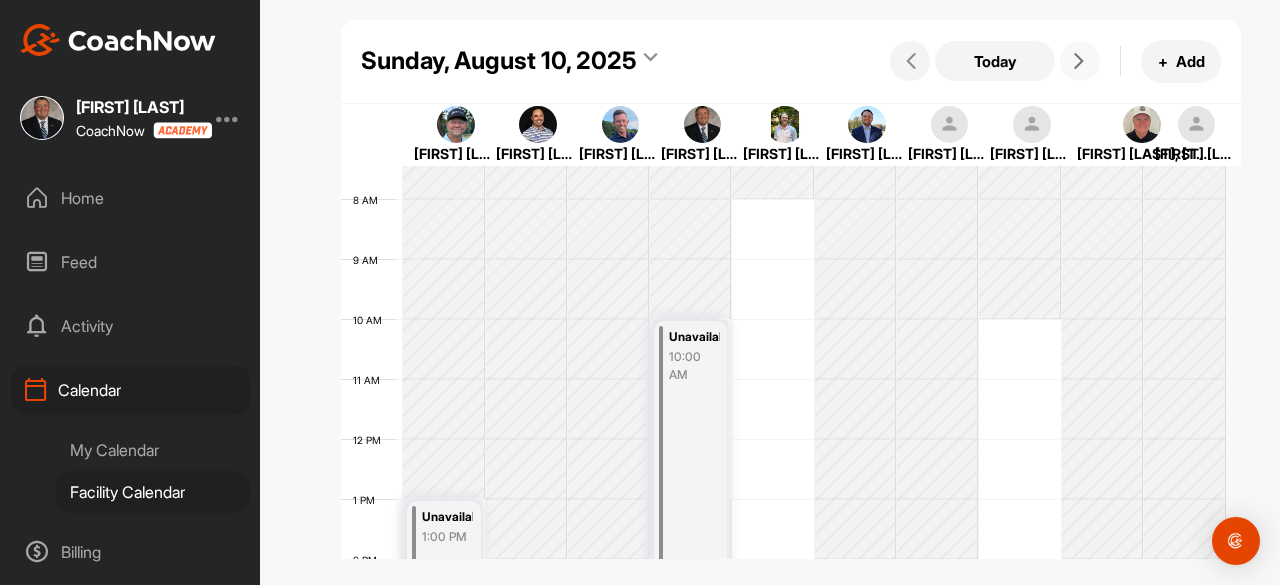 click at bounding box center [1080, 61] 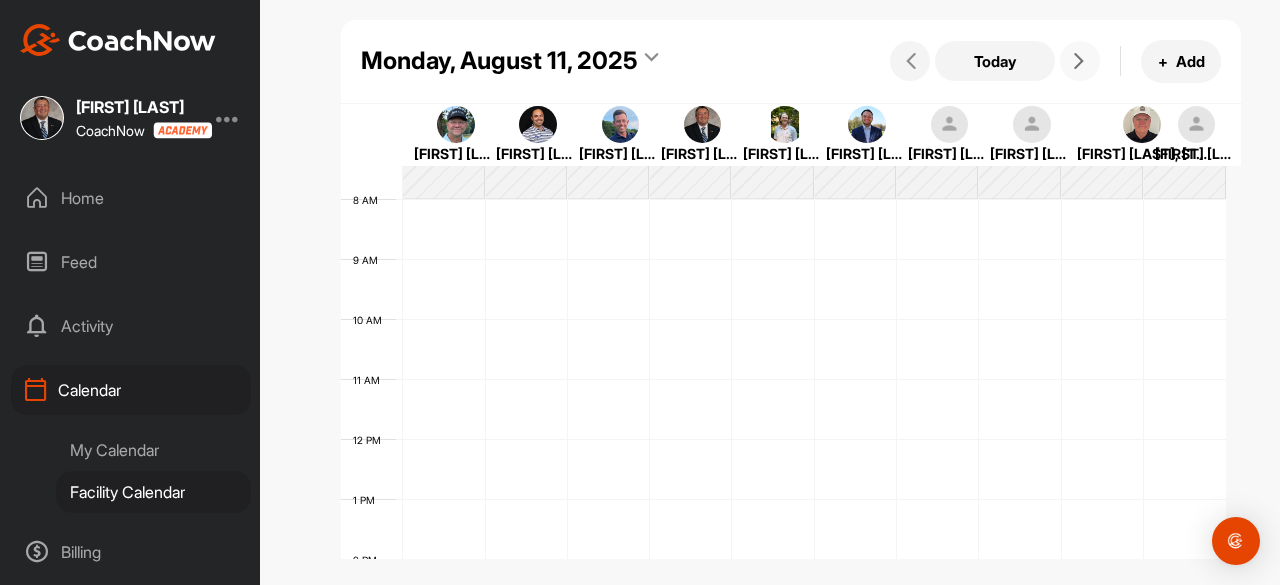 scroll, scrollTop: 347, scrollLeft: 0, axis: vertical 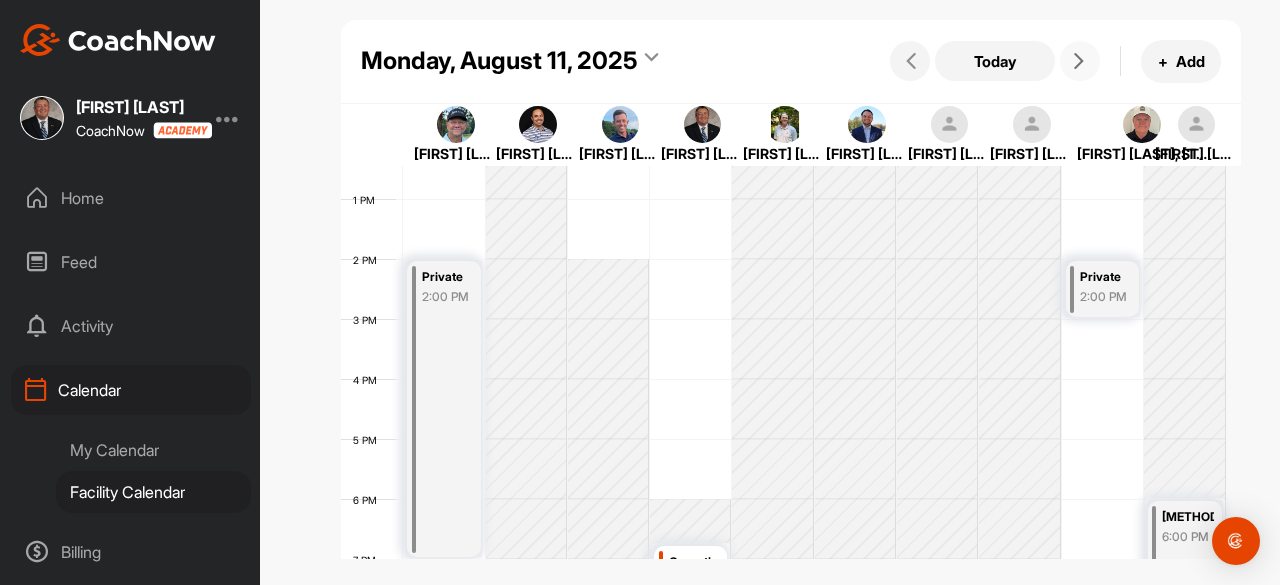 click at bounding box center [1079, 61] 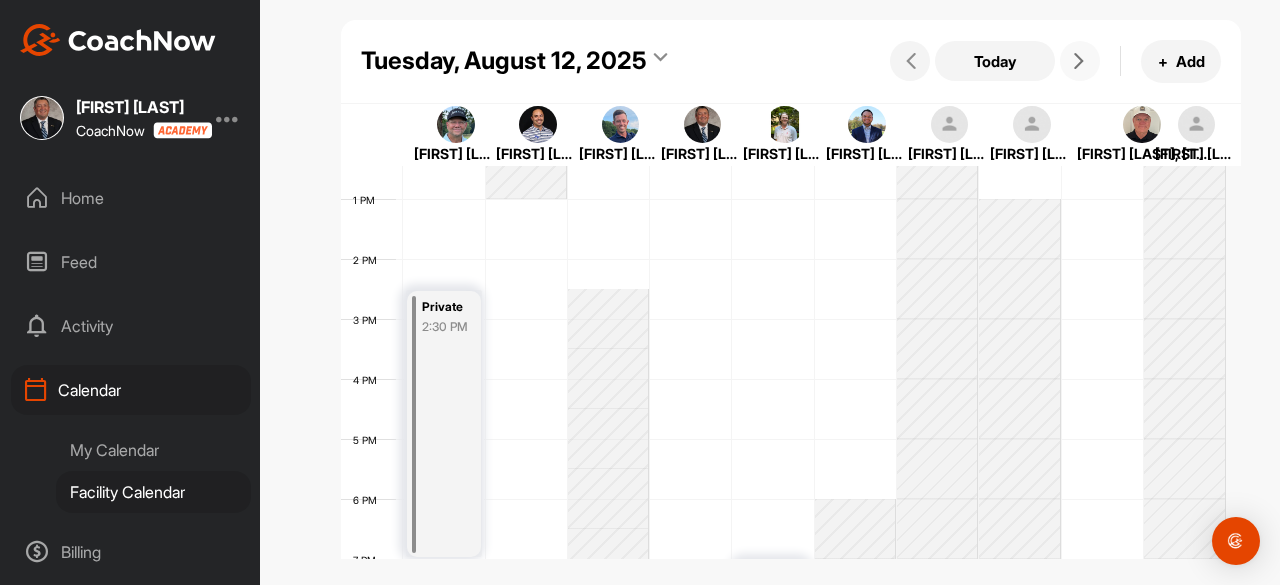 scroll, scrollTop: 947, scrollLeft: 0, axis: vertical 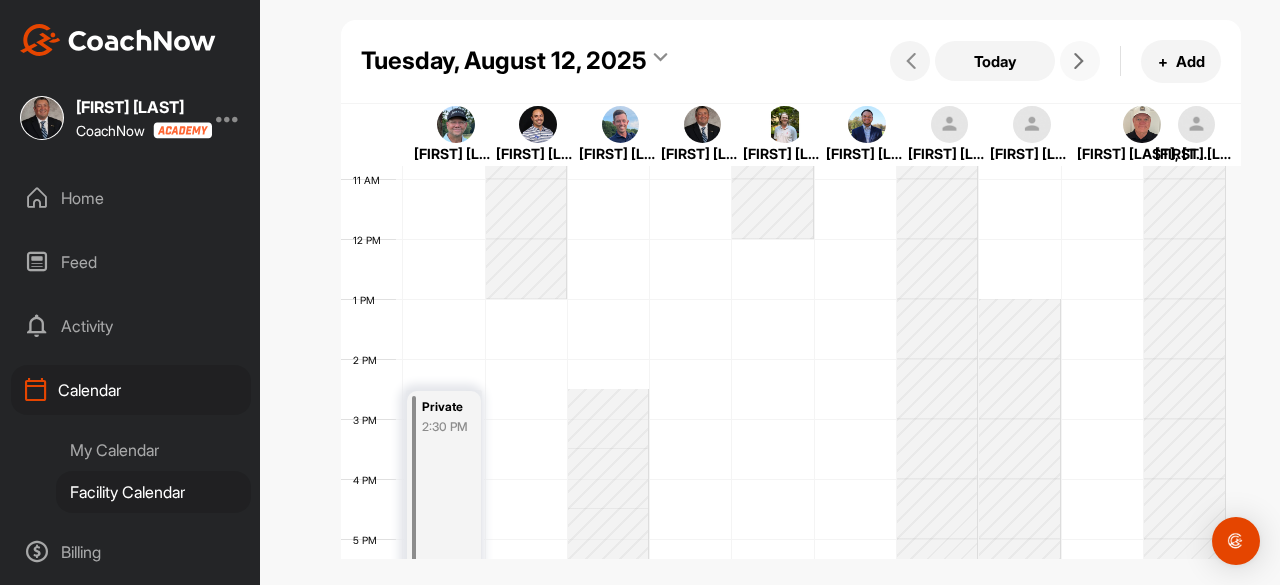 click at bounding box center (1080, 61) 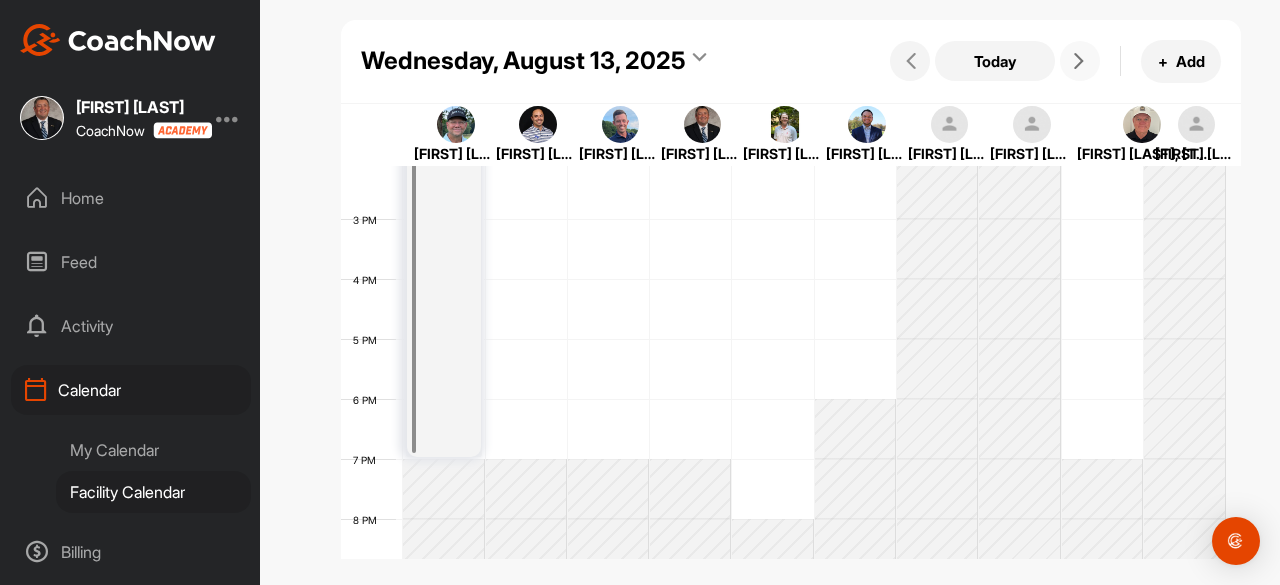 click at bounding box center (1079, 61) 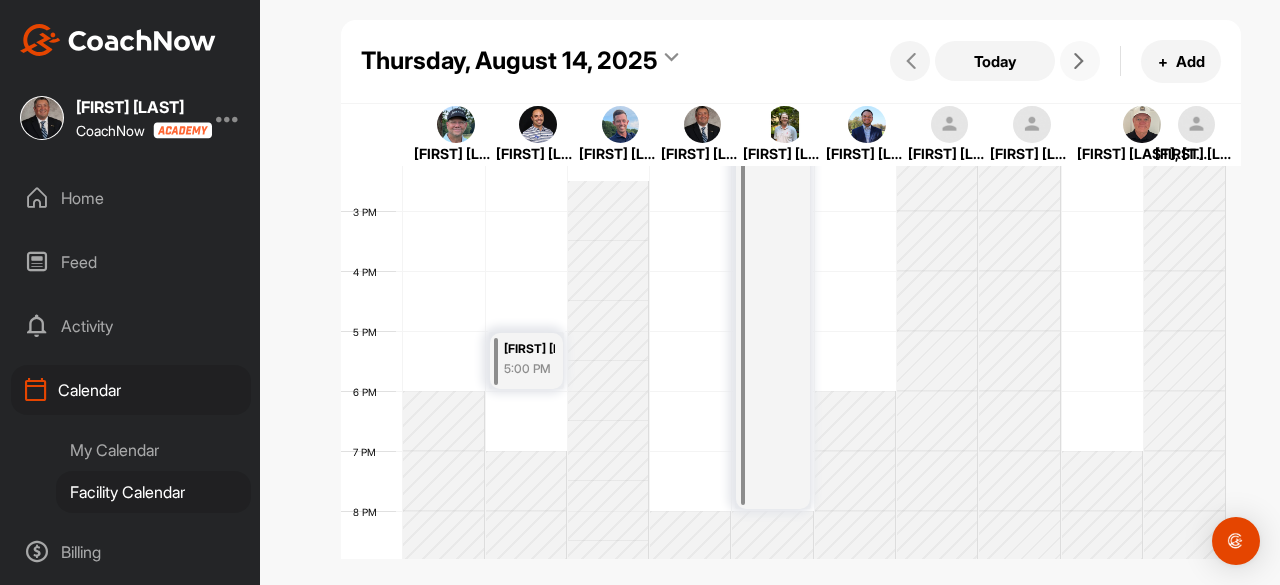 scroll, scrollTop: 847, scrollLeft: 0, axis: vertical 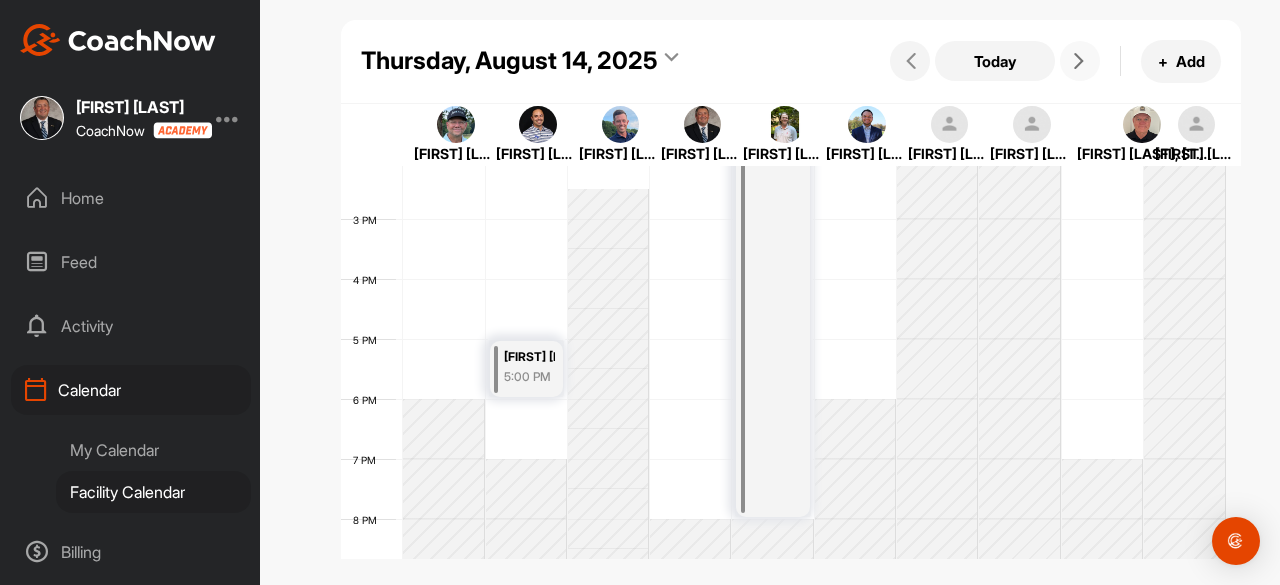 click at bounding box center [1079, 61] 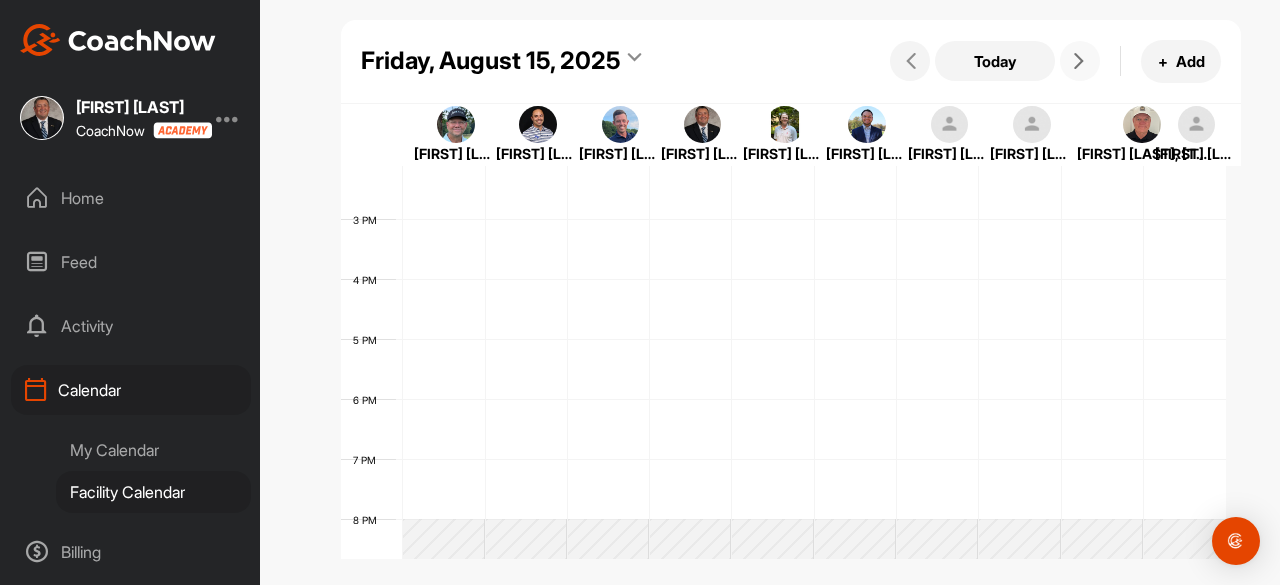 scroll, scrollTop: 347, scrollLeft: 0, axis: vertical 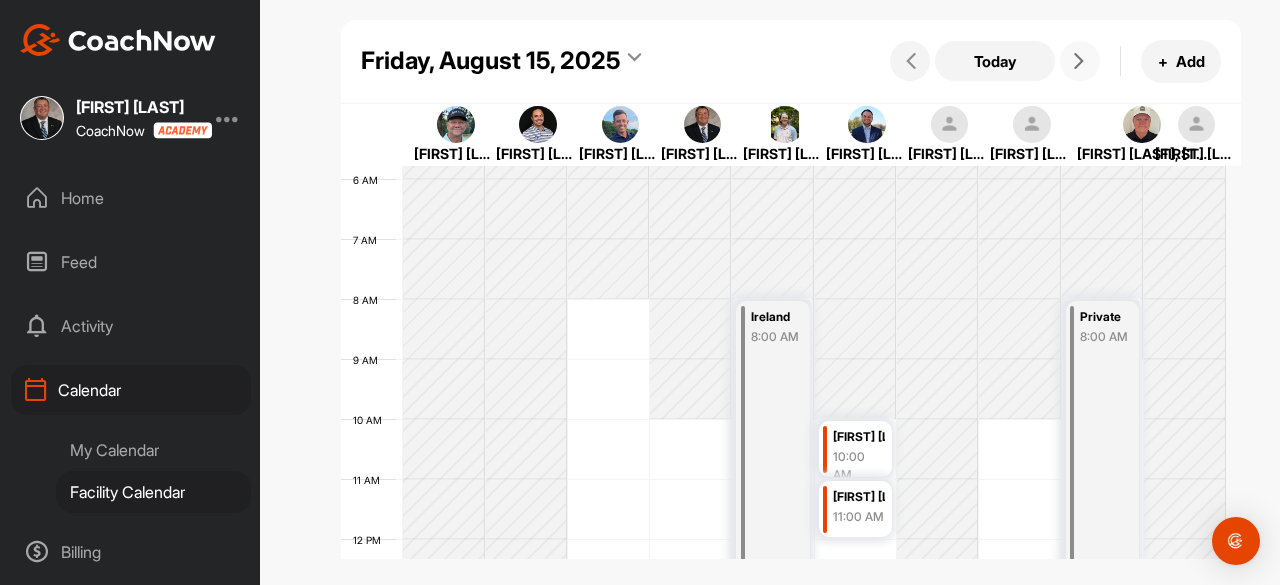 click at bounding box center [1079, 61] 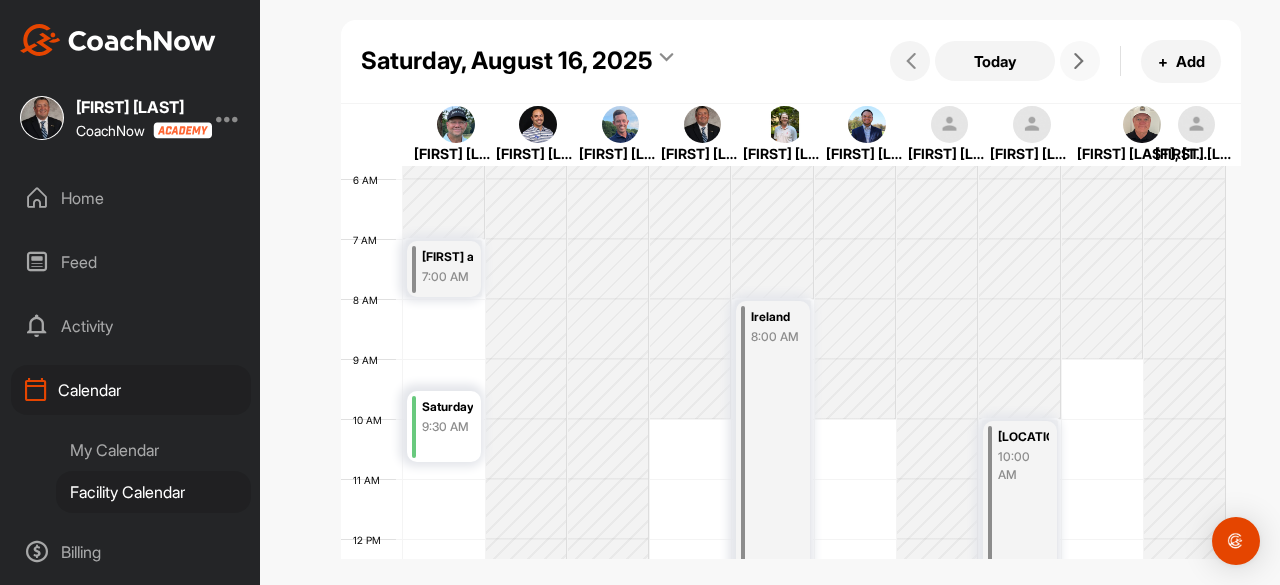 click at bounding box center [1079, 61] 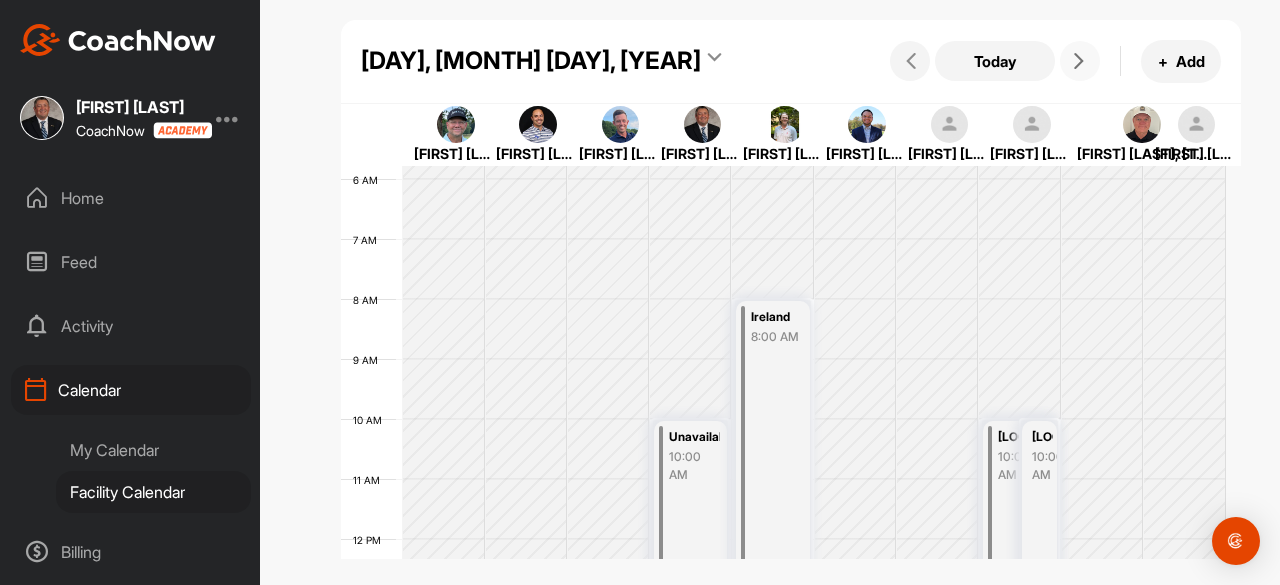 click at bounding box center (1079, 61) 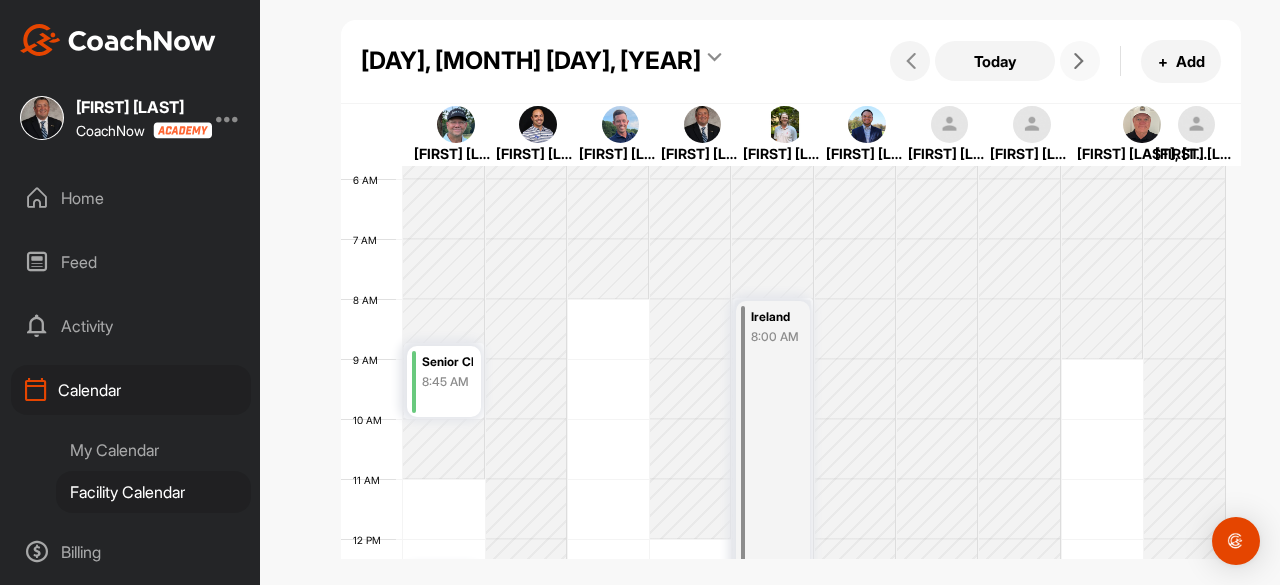 click at bounding box center (1079, 61) 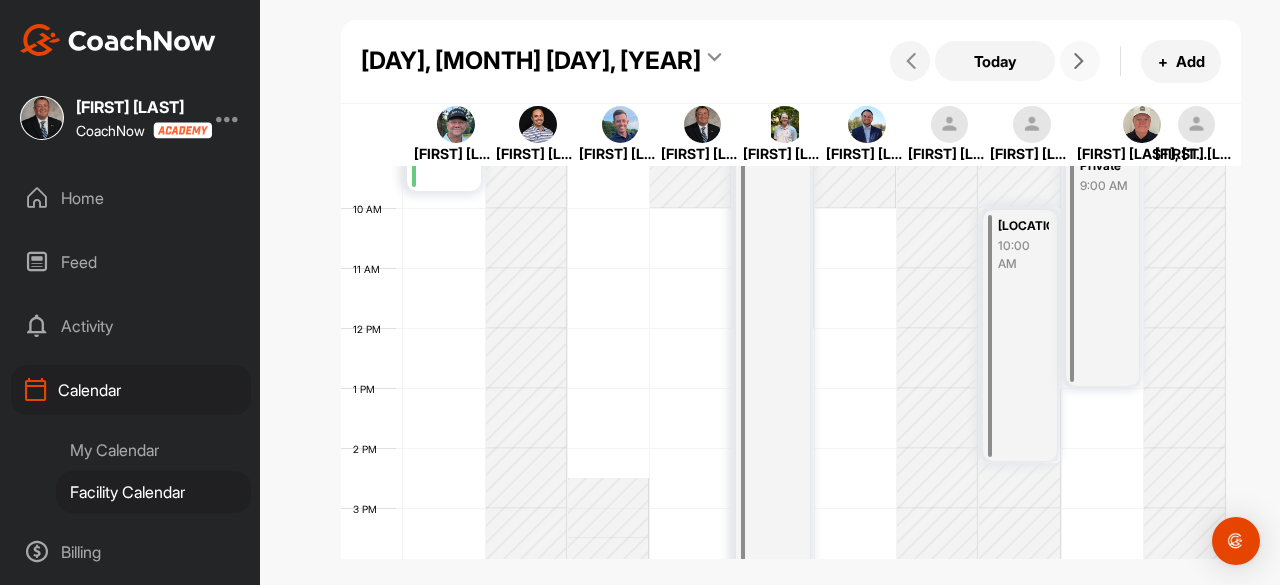 scroll, scrollTop: 547, scrollLeft: 0, axis: vertical 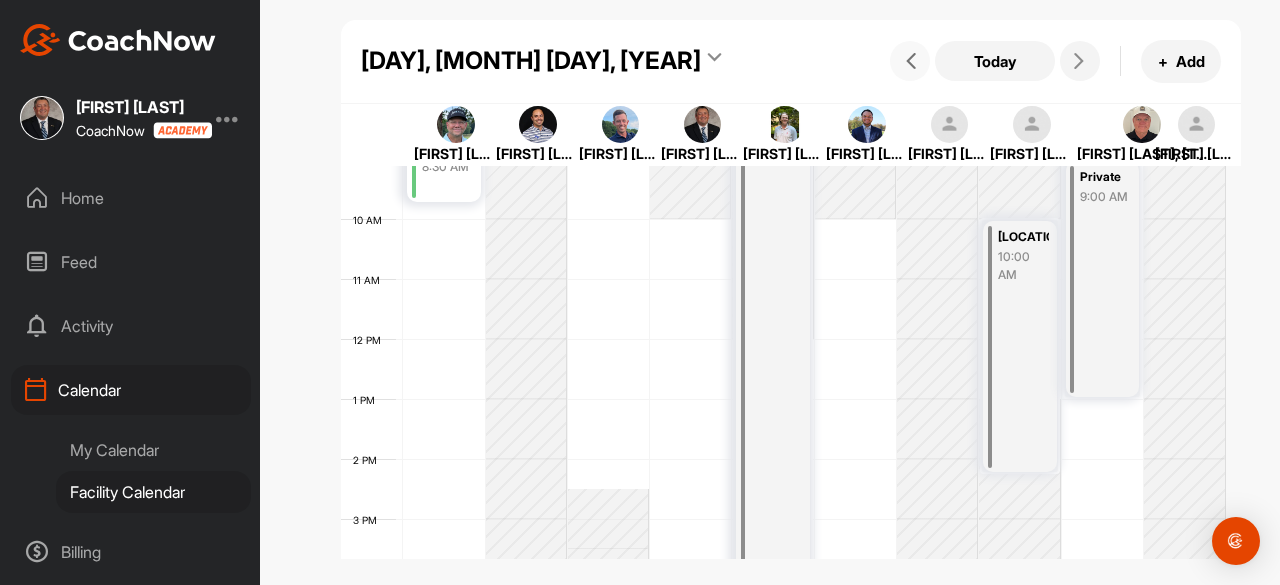 click at bounding box center [910, 61] 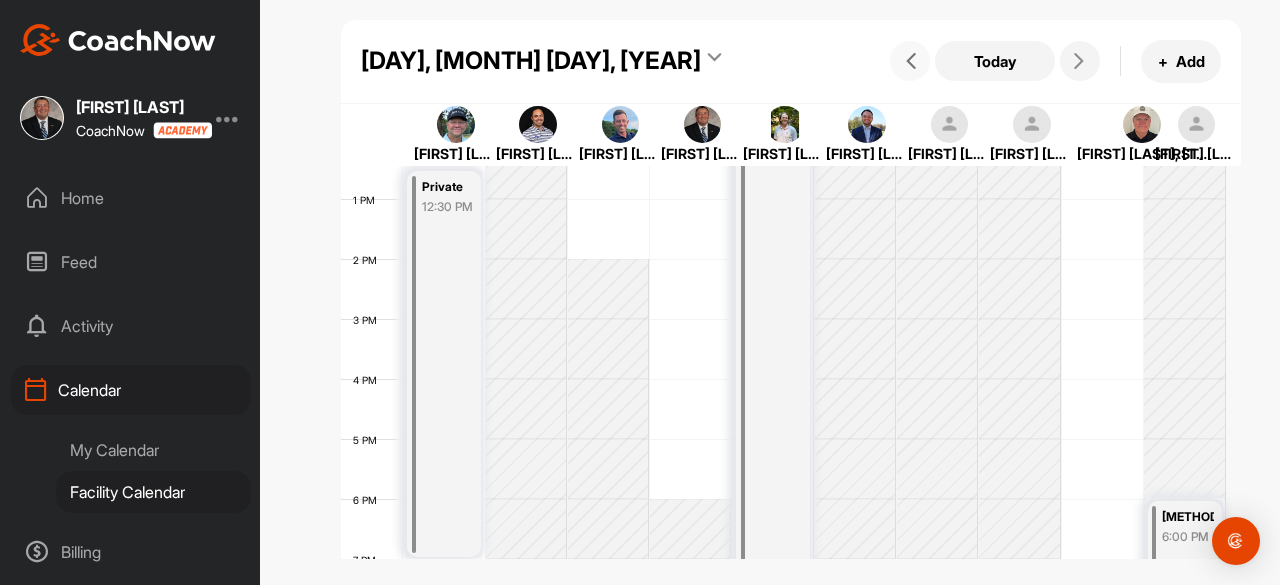 scroll, scrollTop: 647, scrollLeft: 0, axis: vertical 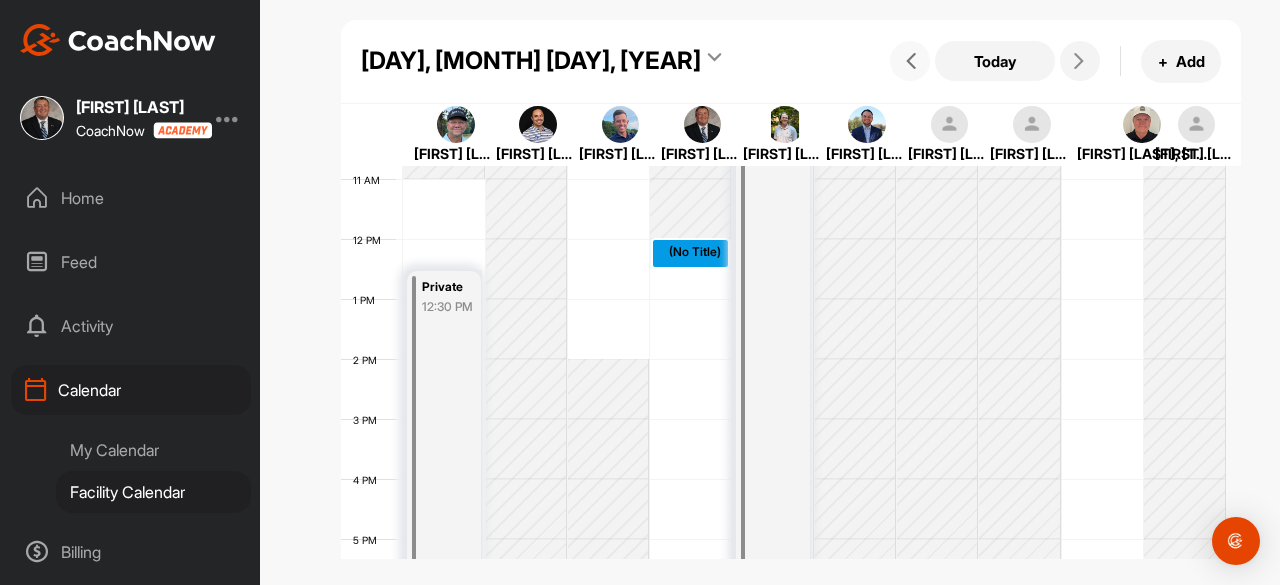 click on "[HOURS] [PROGRAM_TYPE] Clinic on [DAY]! [TIME] Private [TIME] (No Title) [LOCATION] [TIME] [METHOD_NAME] [TIME]" at bounding box center [783, 239] 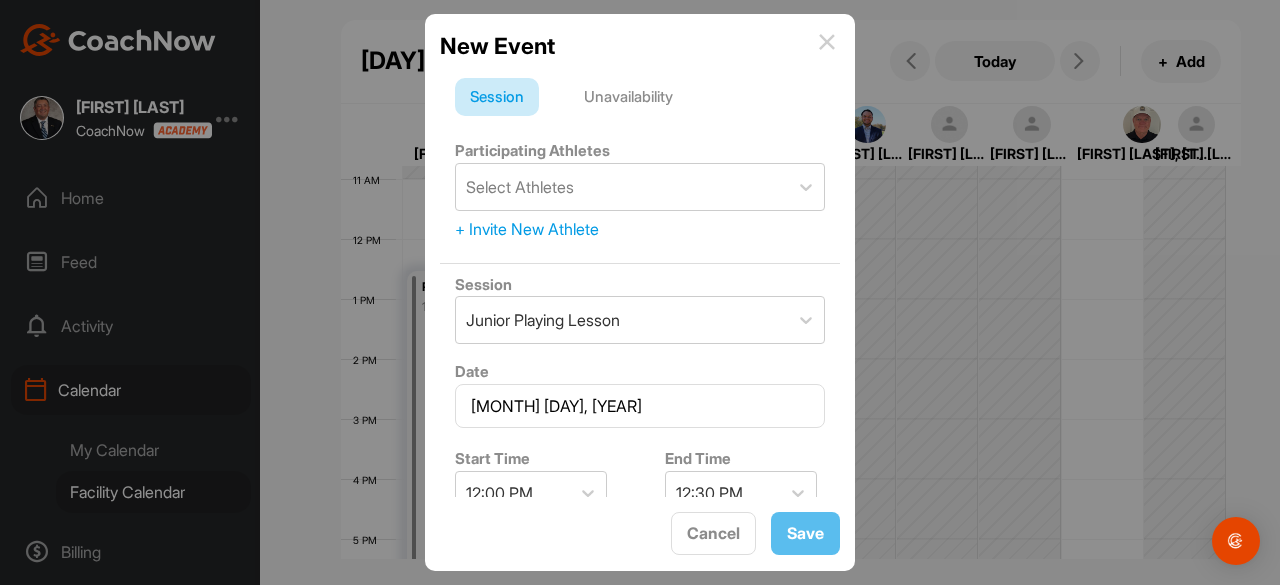 click on "Unavailability" at bounding box center [628, 97] 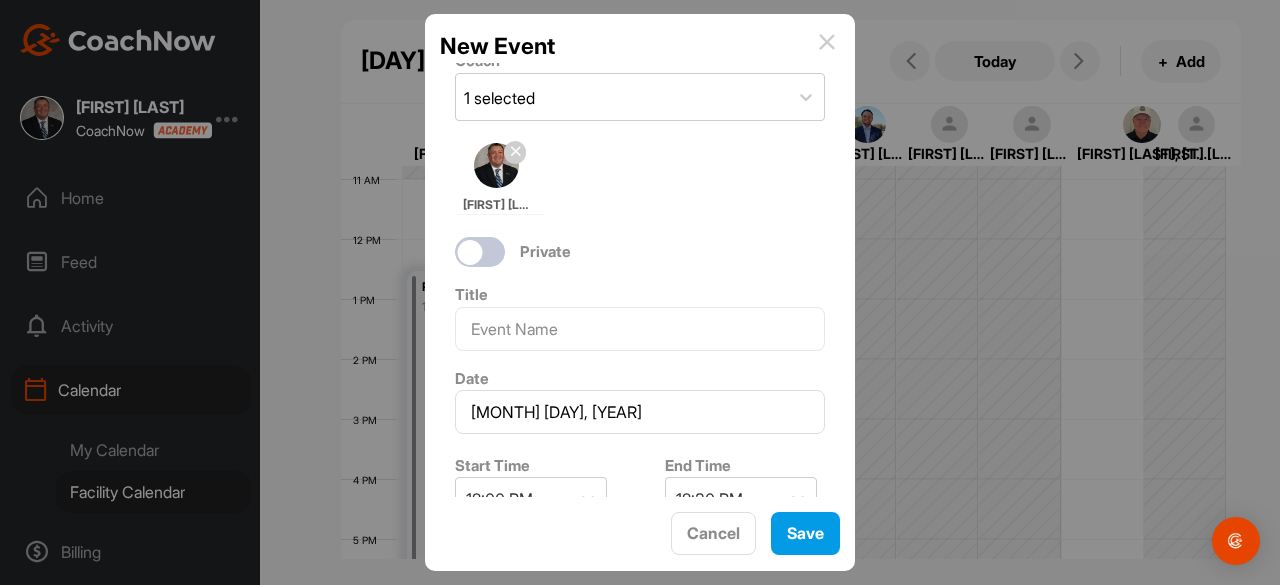 scroll, scrollTop: 200, scrollLeft: 0, axis: vertical 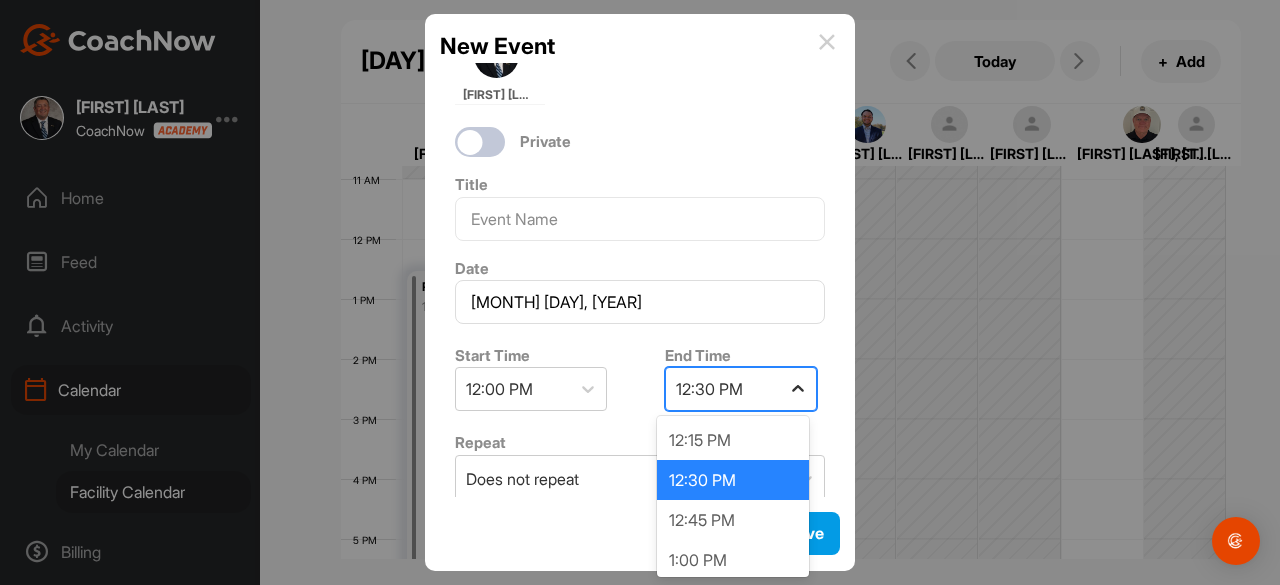 click 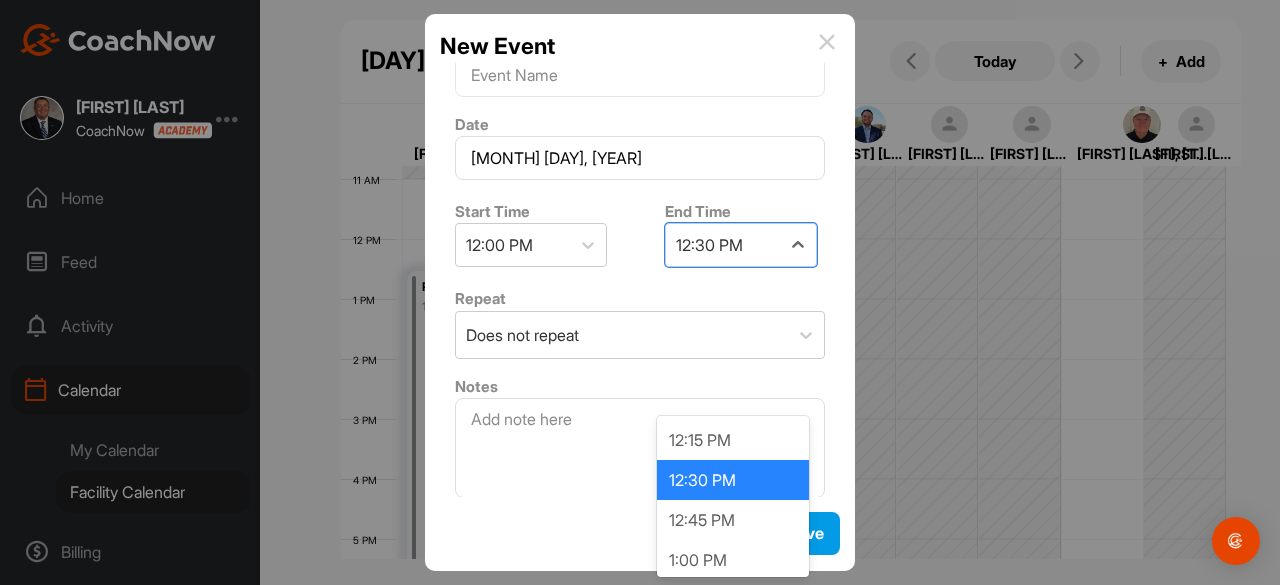 scroll, scrollTop: 347, scrollLeft: 0, axis: vertical 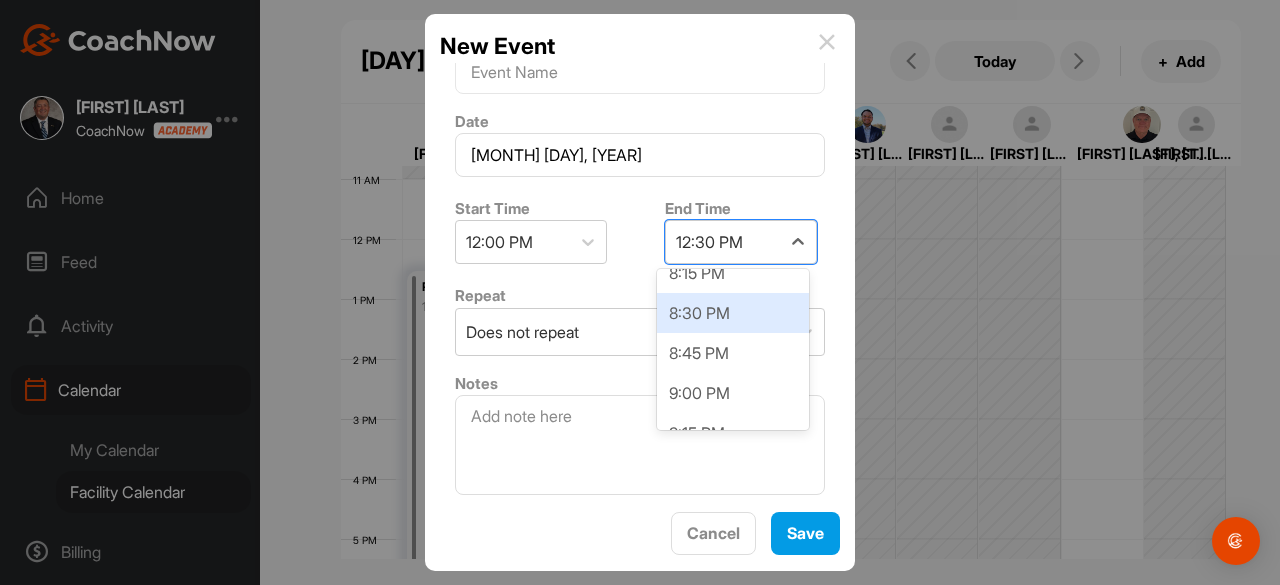 click on "8:30 PM" at bounding box center (733, 313) 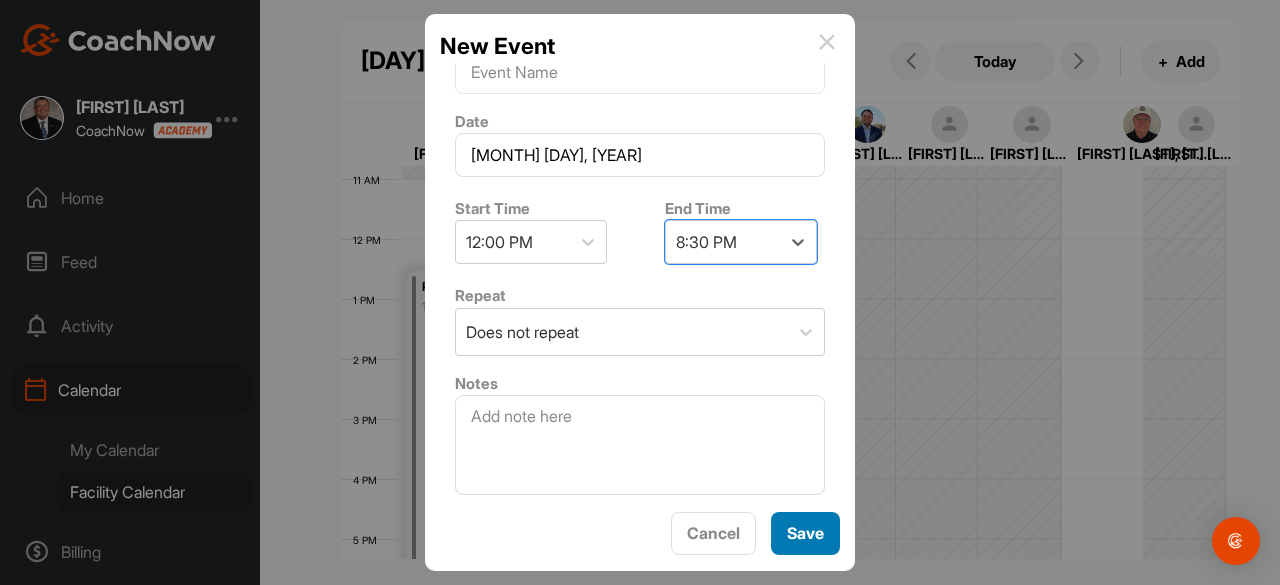 click on "Save" at bounding box center [805, 533] 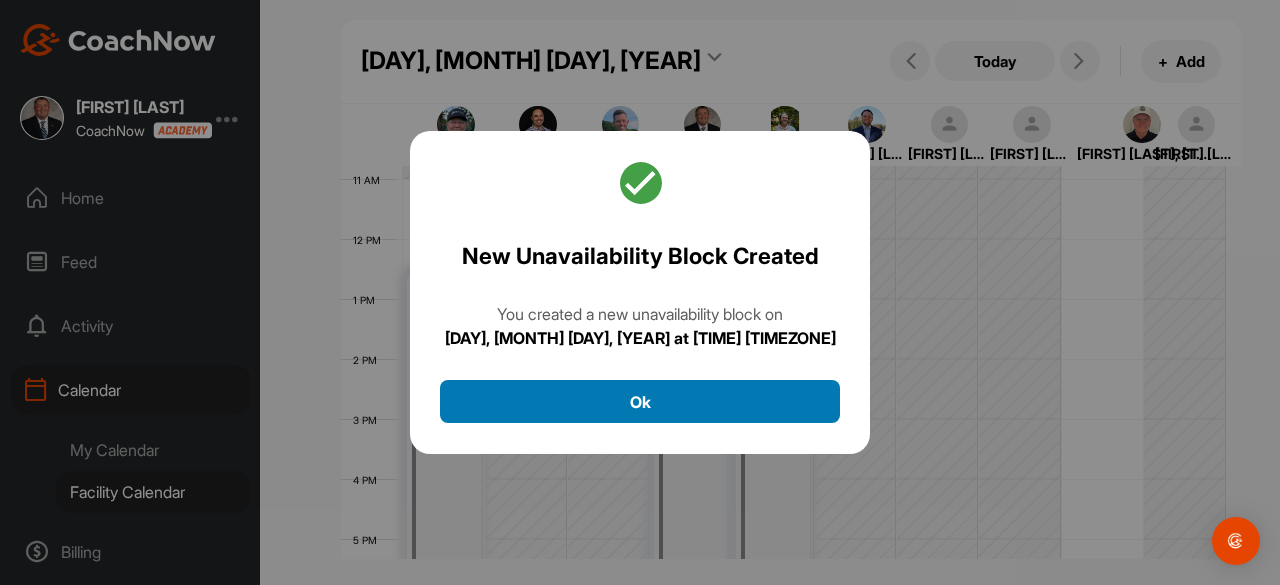 click on "Ok" at bounding box center (640, 401) 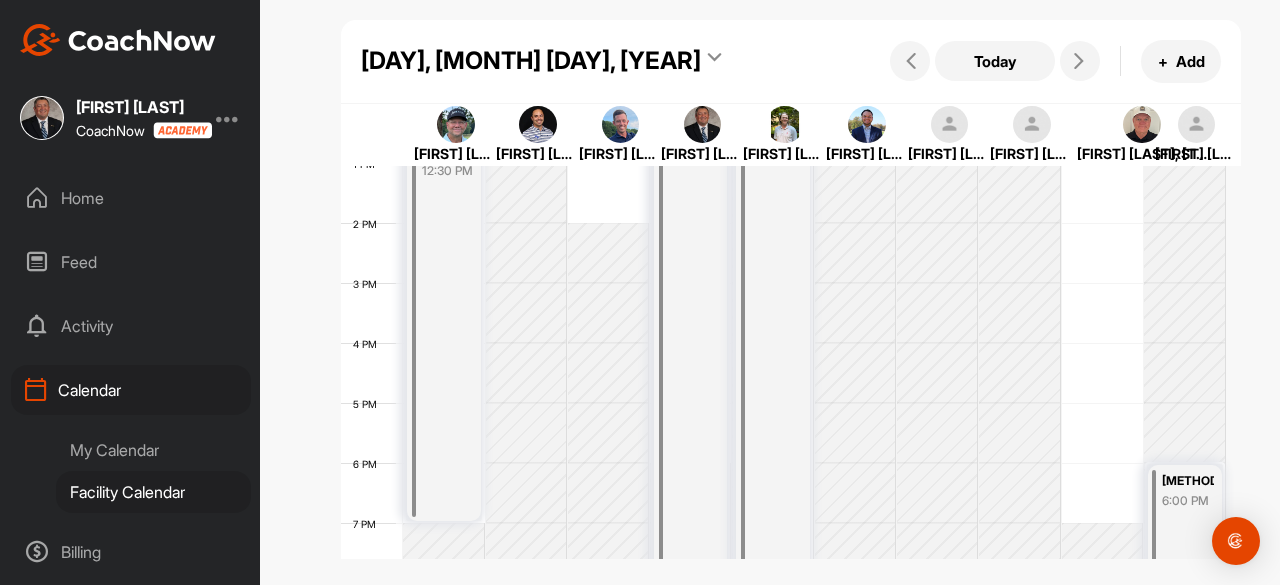 scroll, scrollTop: 747, scrollLeft: 0, axis: vertical 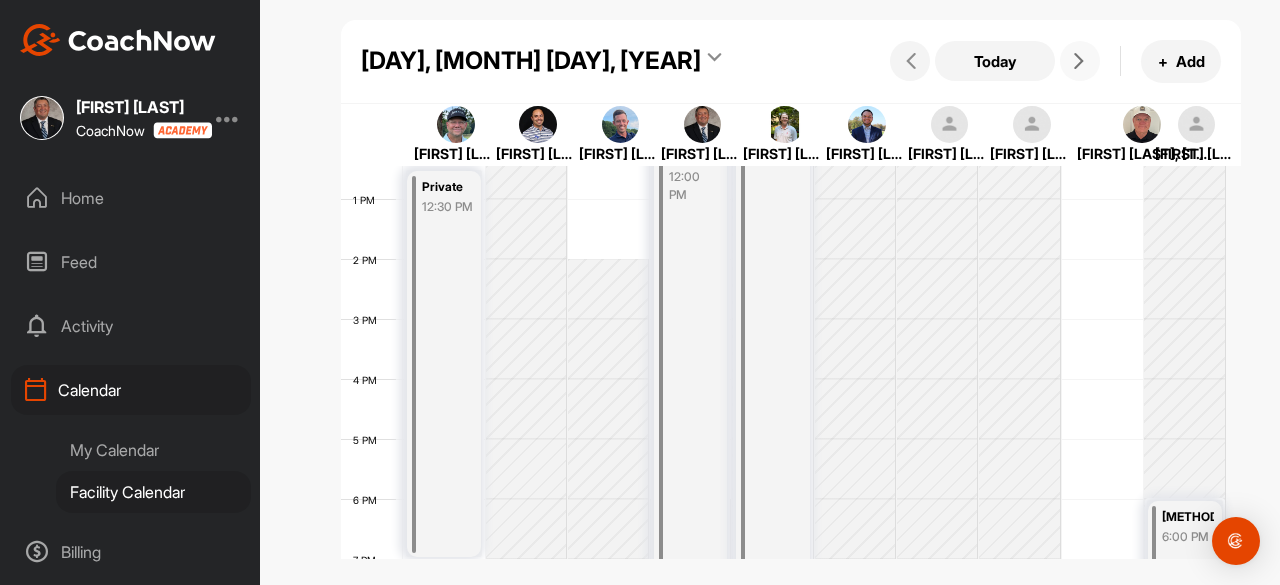 click at bounding box center [1080, 61] 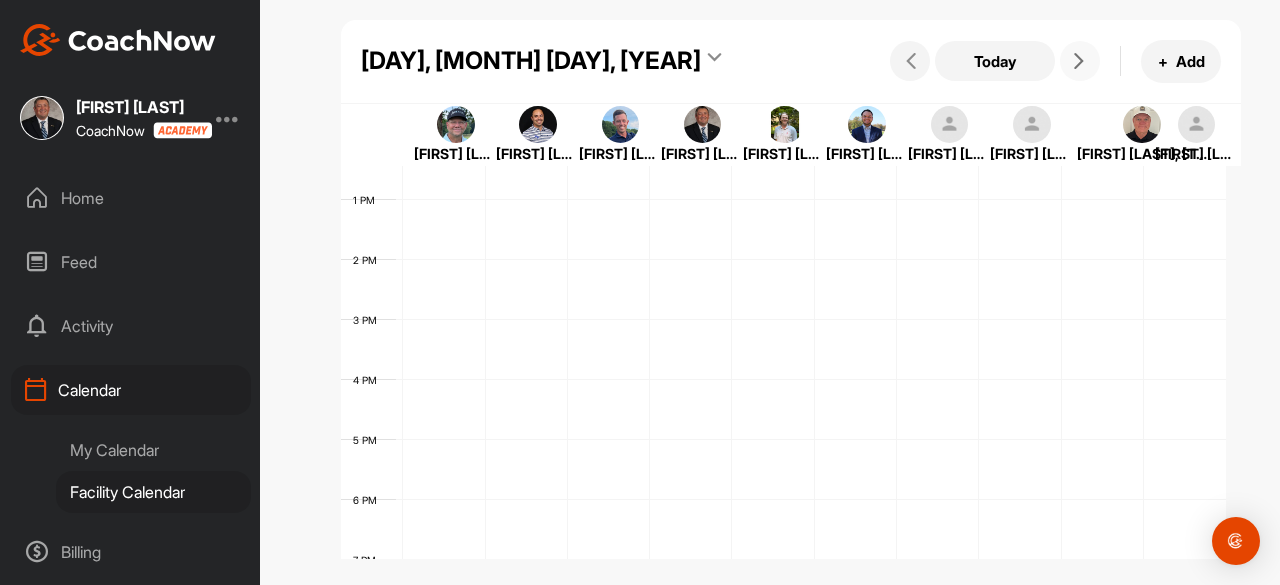 scroll, scrollTop: 347, scrollLeft: 0, axis: vertical 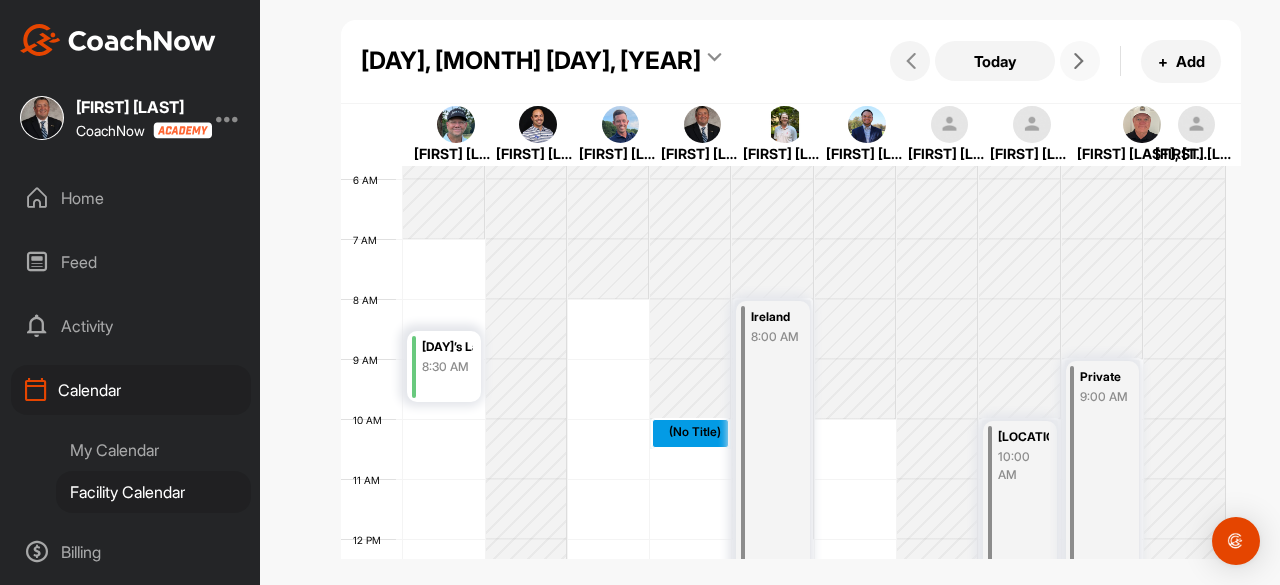 click on "[HOURS] [DAY]’s Ladies Clinic w/[INITIAL] [TIME] (No Title) [LOCATION] [TIME] Private [TIME]" at bounding box center (783, 539) 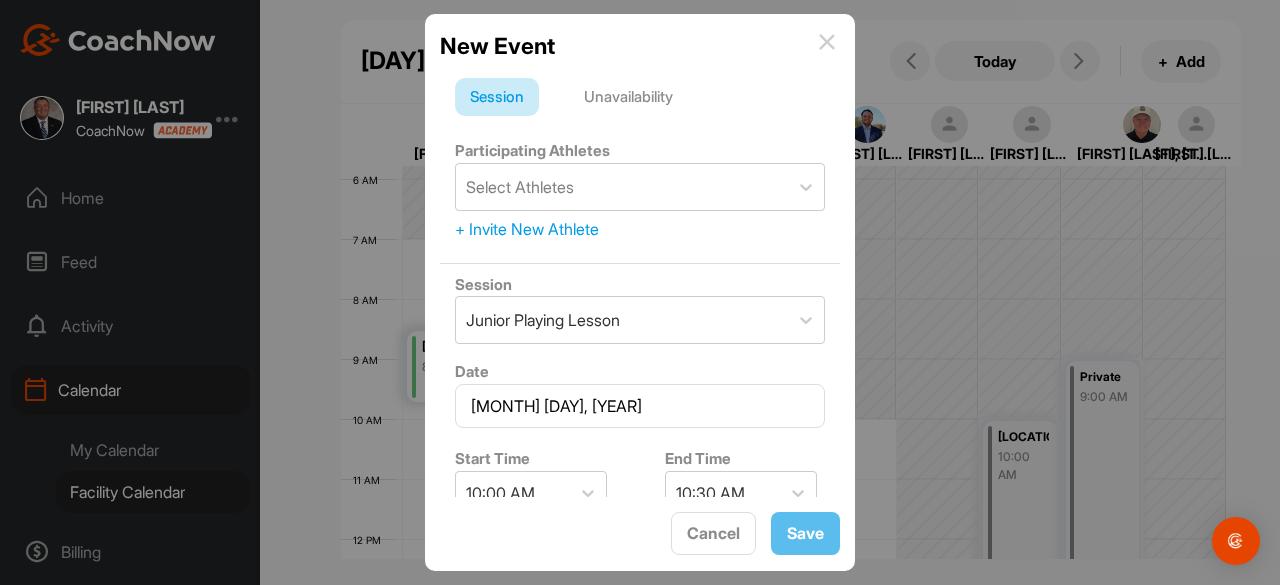 click on "Unavailability" at bounding box center [628, 97] 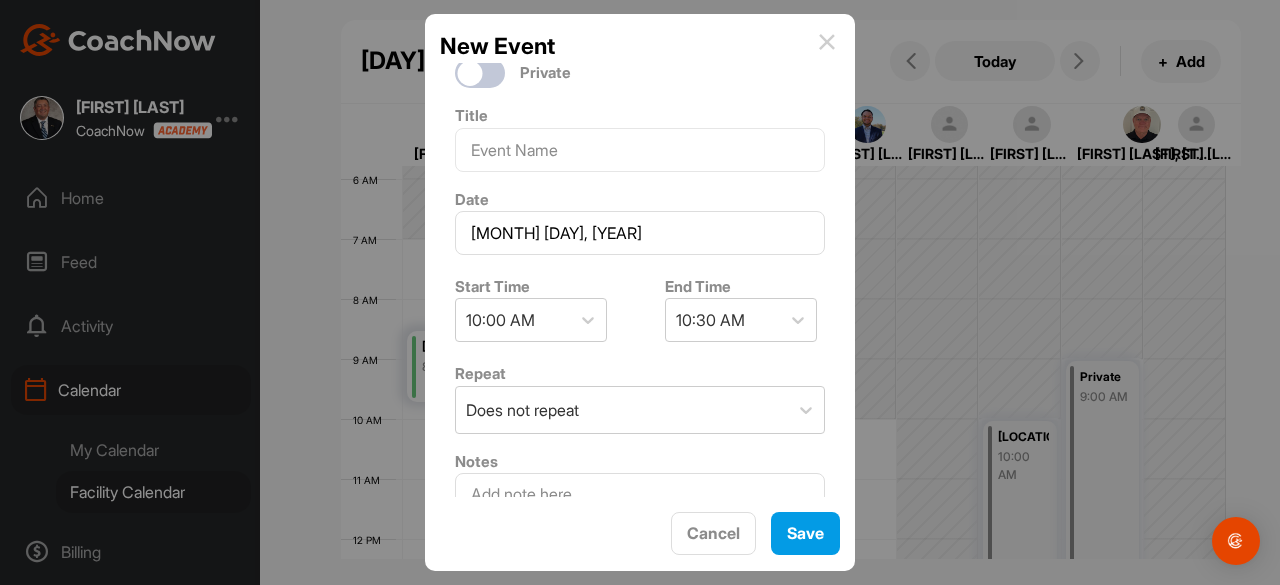 scroll, scrollTop: 300, scrollLeft: 0, axis: vertical 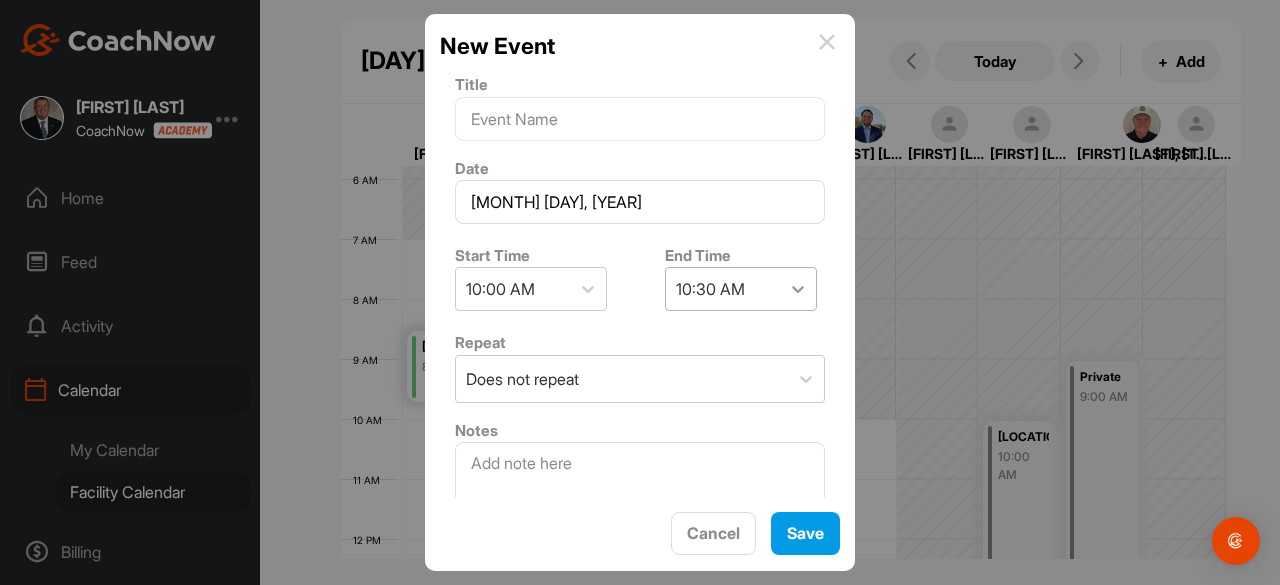 click 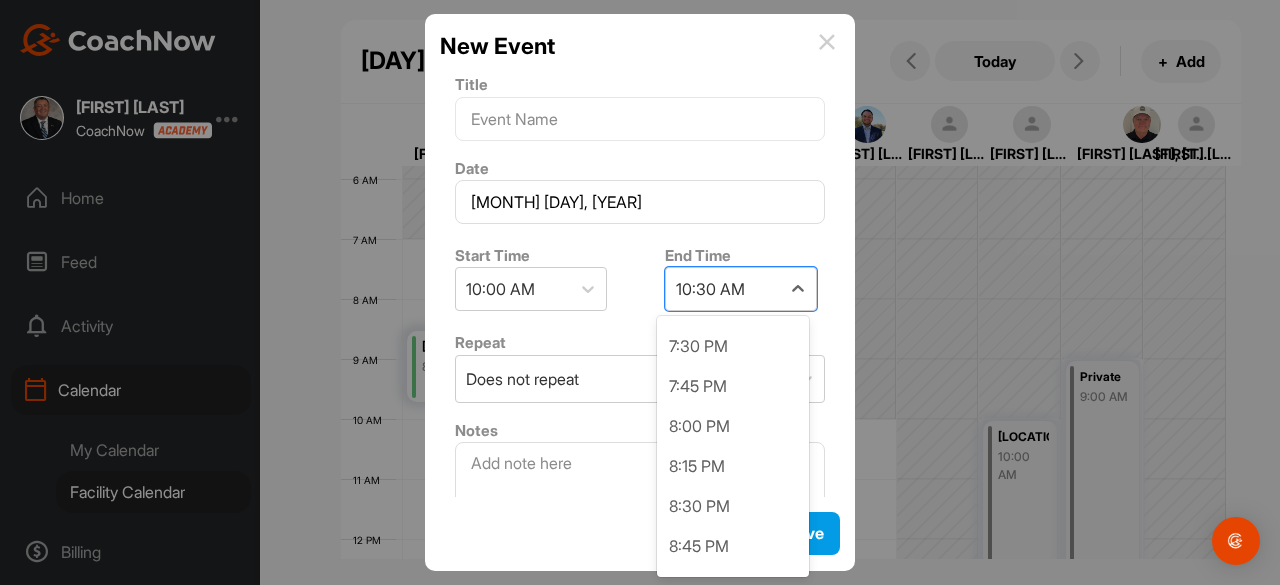 scroll, scrollTop: 1500, scrollLeft: 0, axis: vertical 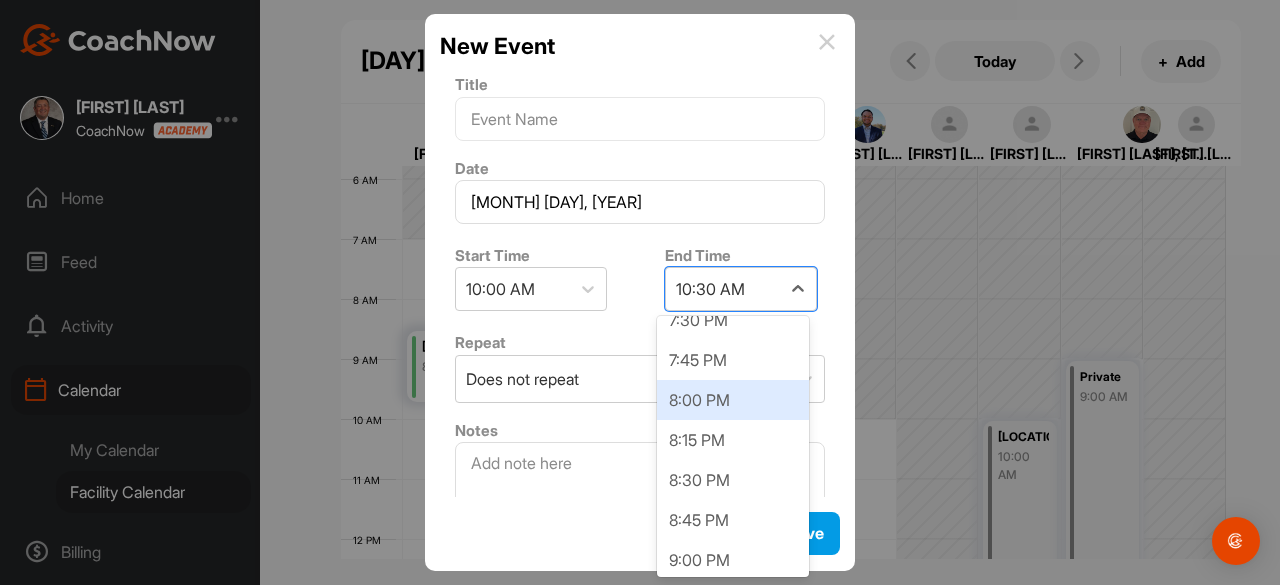 click on "8:00 PM" at bounding box center [733, 400] 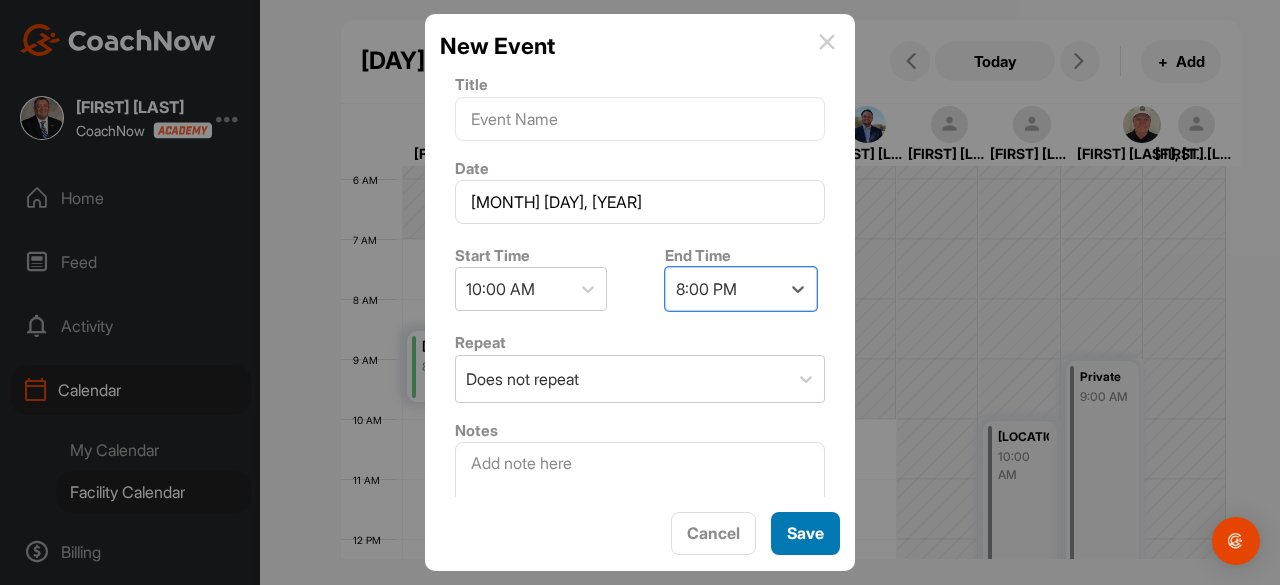 click on "Save" at bounding box center [805, 533] 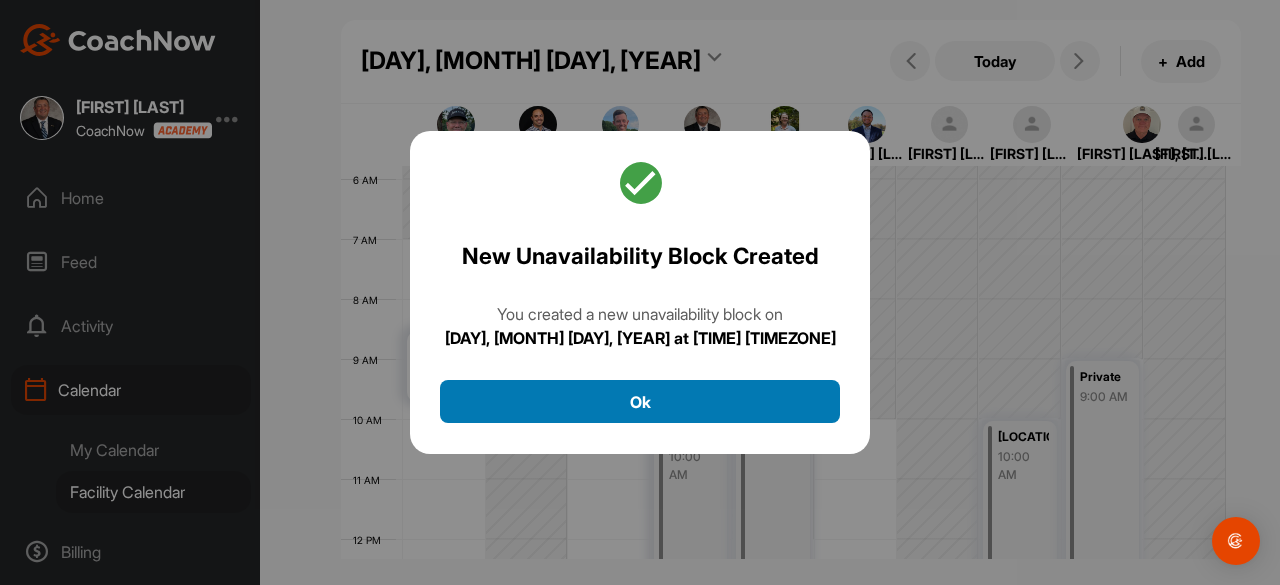 click on "Ok" at bounding box center [640, 401] 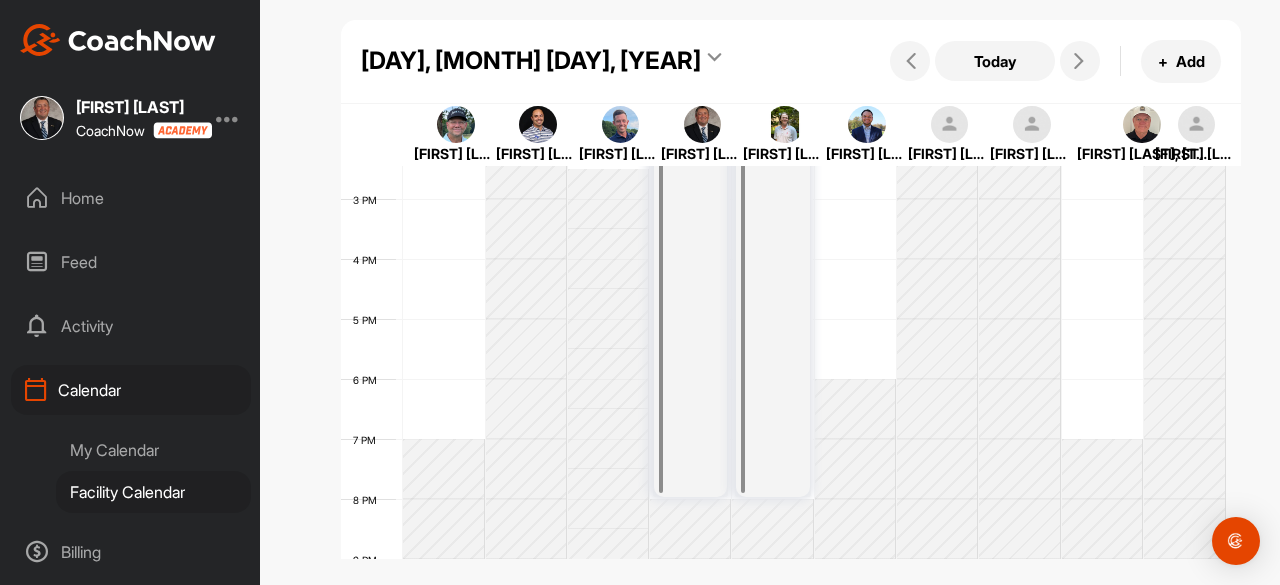 scroll, scrollTop: 1047, scrollLeft: 0, axis: vertical 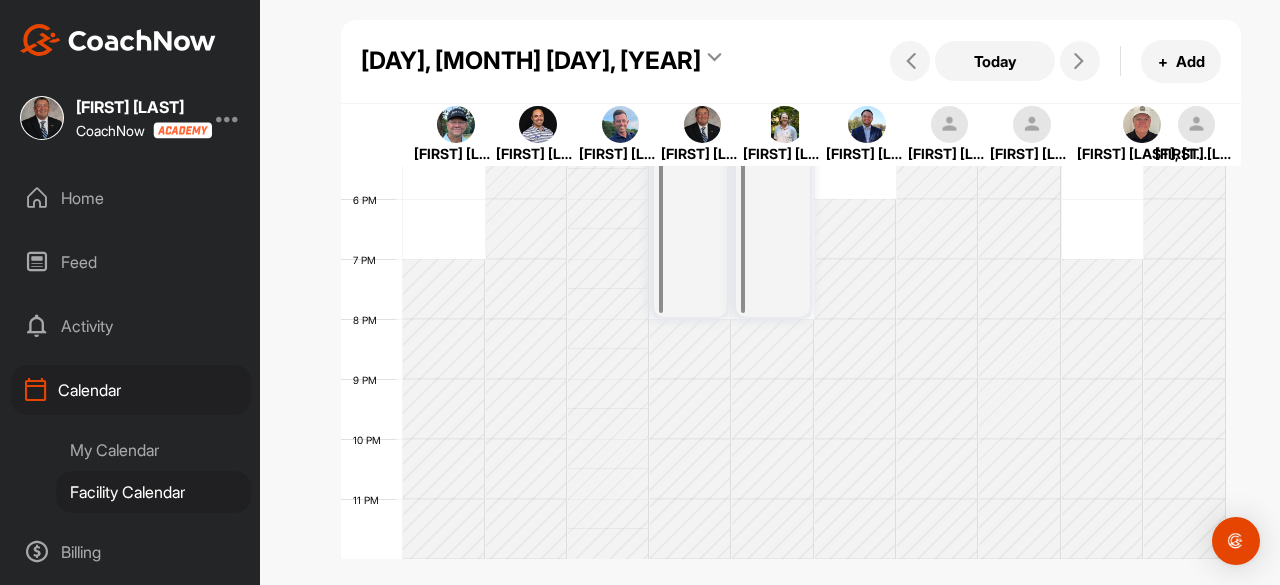 click on "Home" at bounding box center (131, 198) 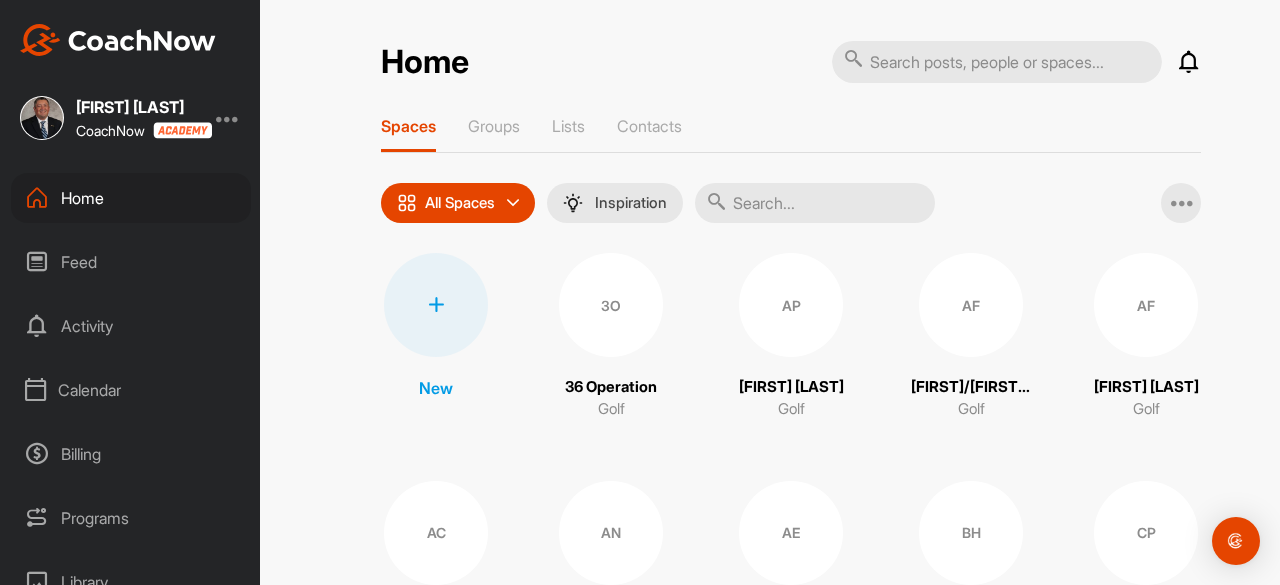 click at bounding box center (815, 203) 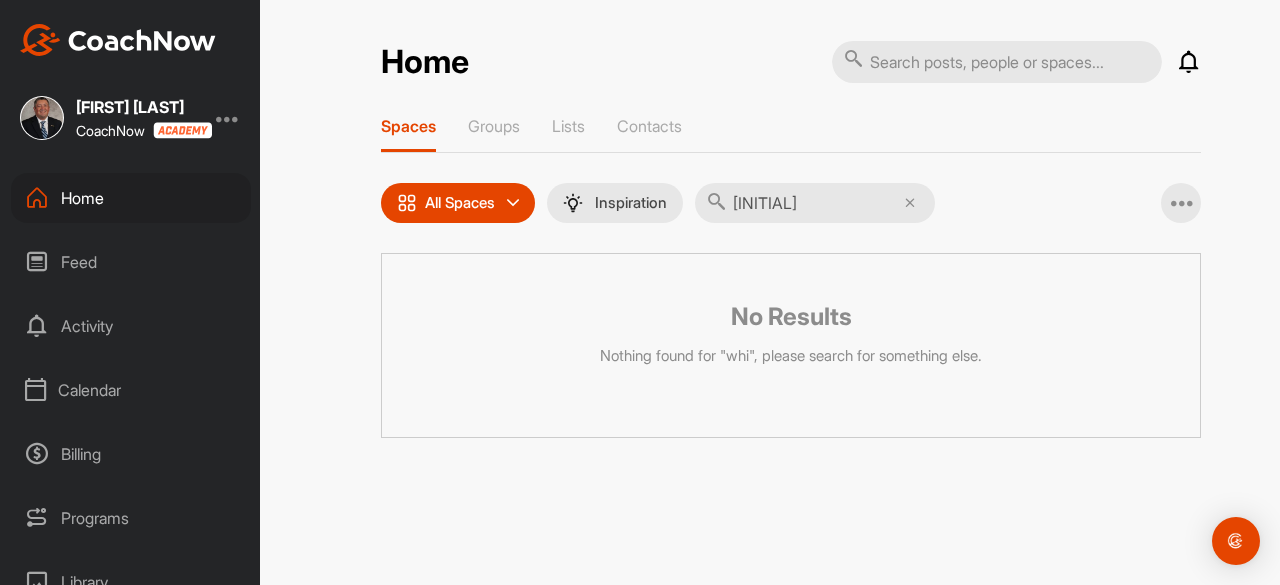 type on "wh" 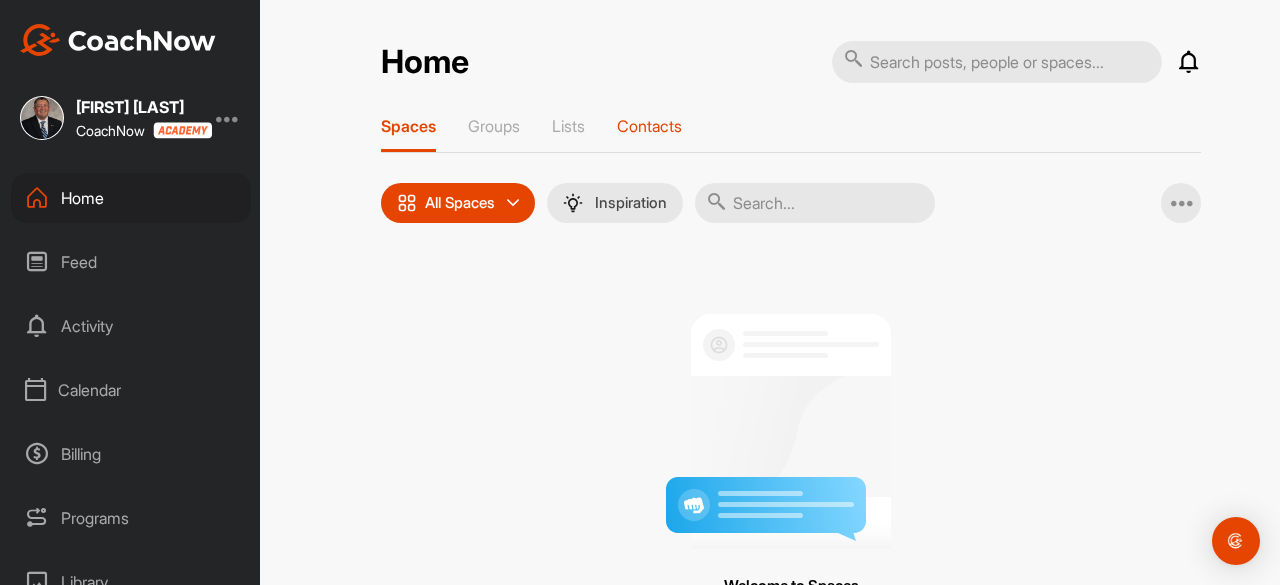 click on "Contacts" at bounding box center (649, 126) 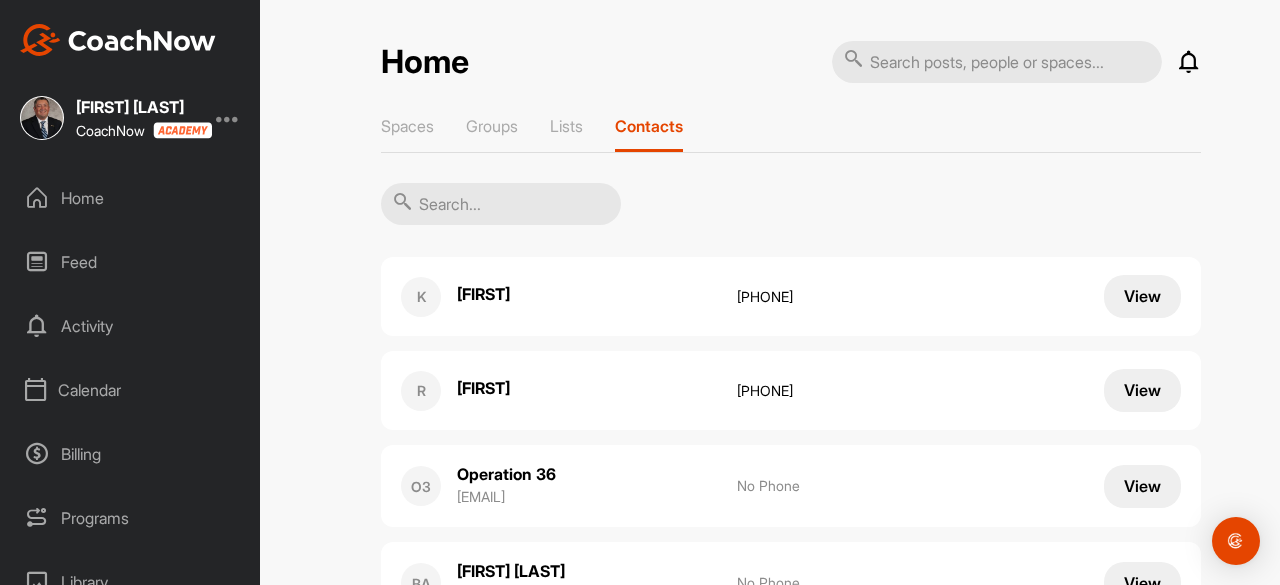 click at bounding box center (501, 204) 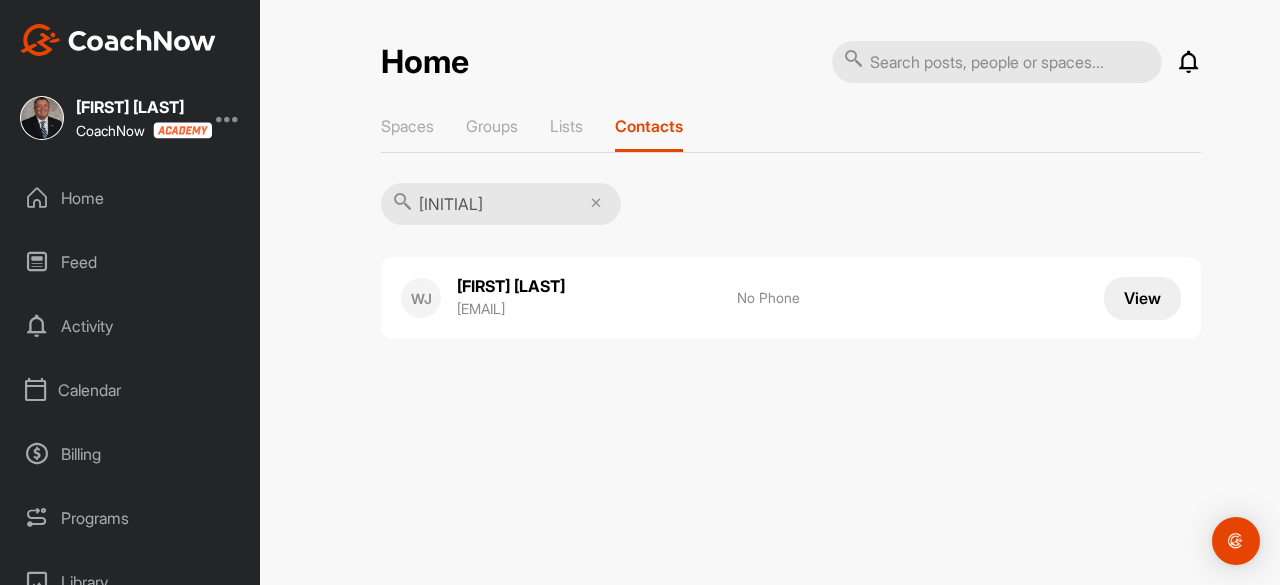 type on "[INITIAL]" 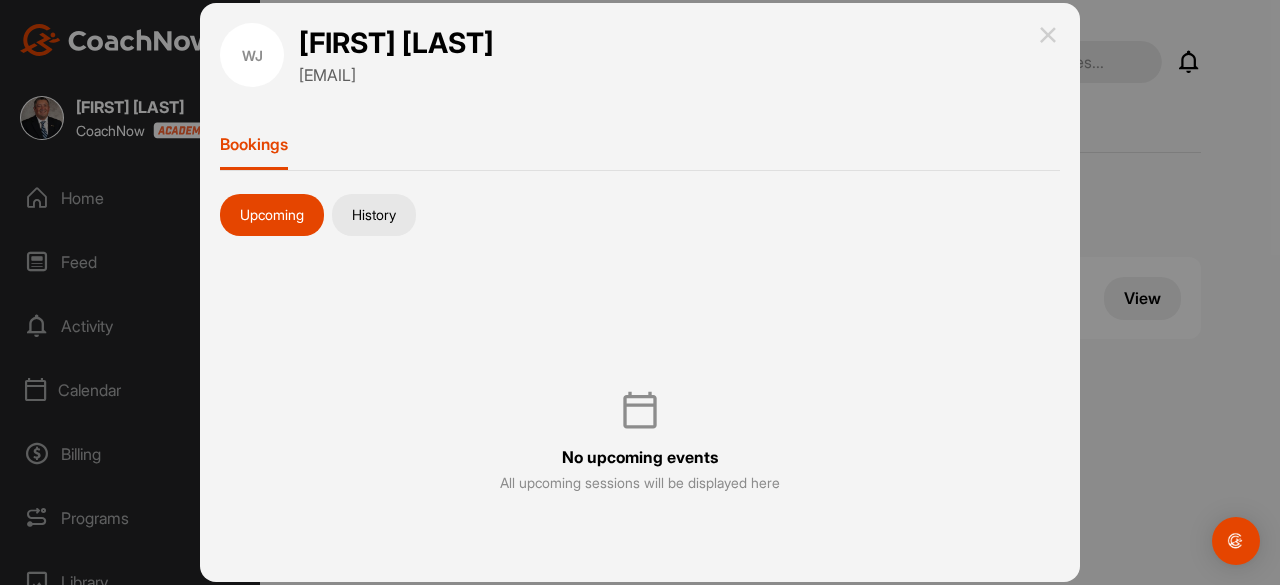 click on "History" at bounding box center (374, 215) 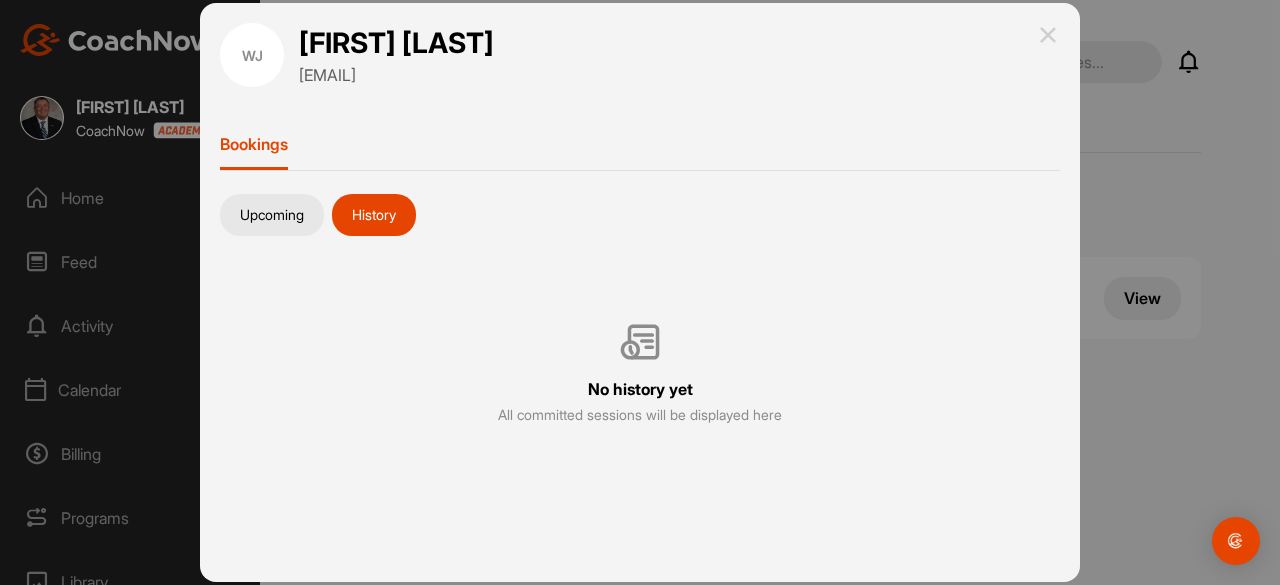 scroll, scrollTop: 0, scrollLeft: 0, axis: both 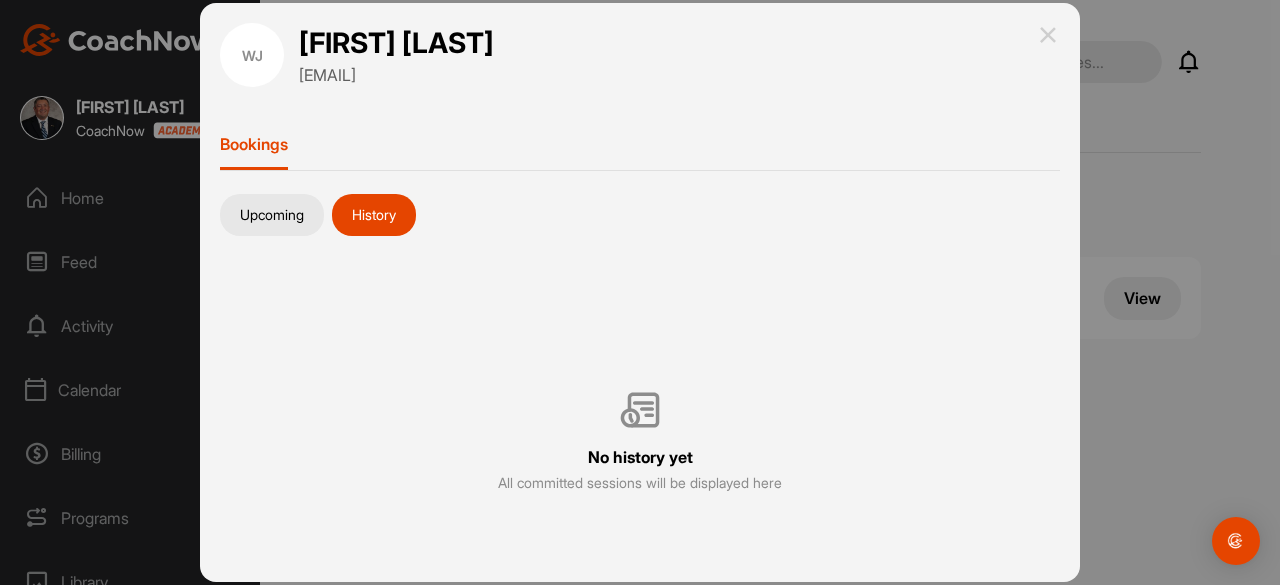 click on "Upcoming" at bounding box center [272, 215] 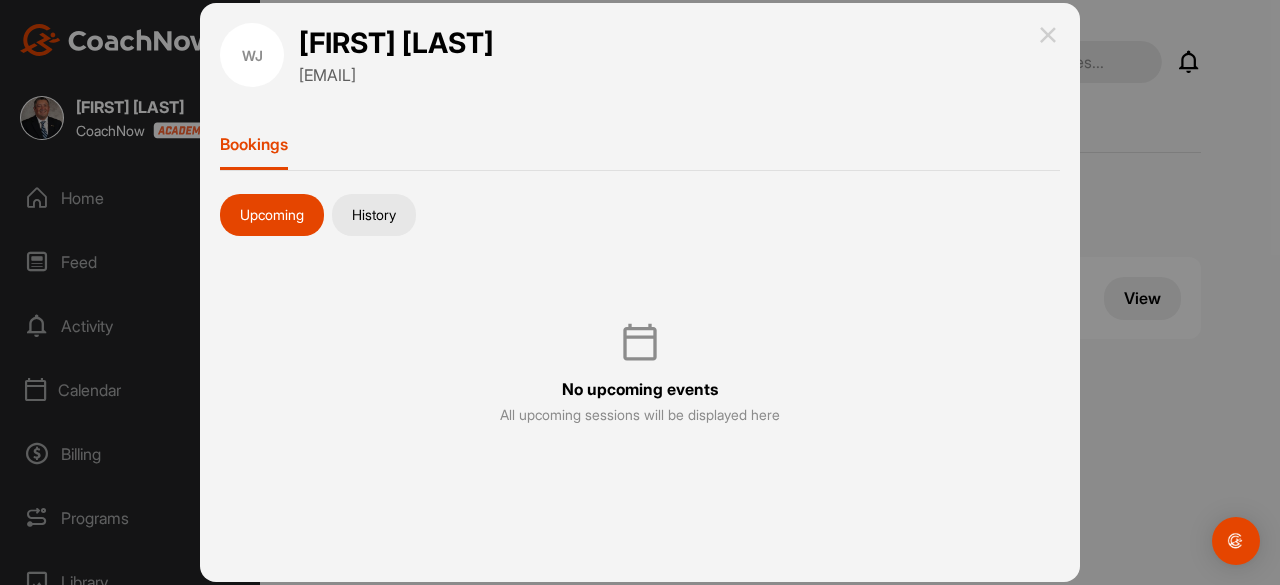 scroll, scrollTop: 0, scrollLeft: 0, axis: both 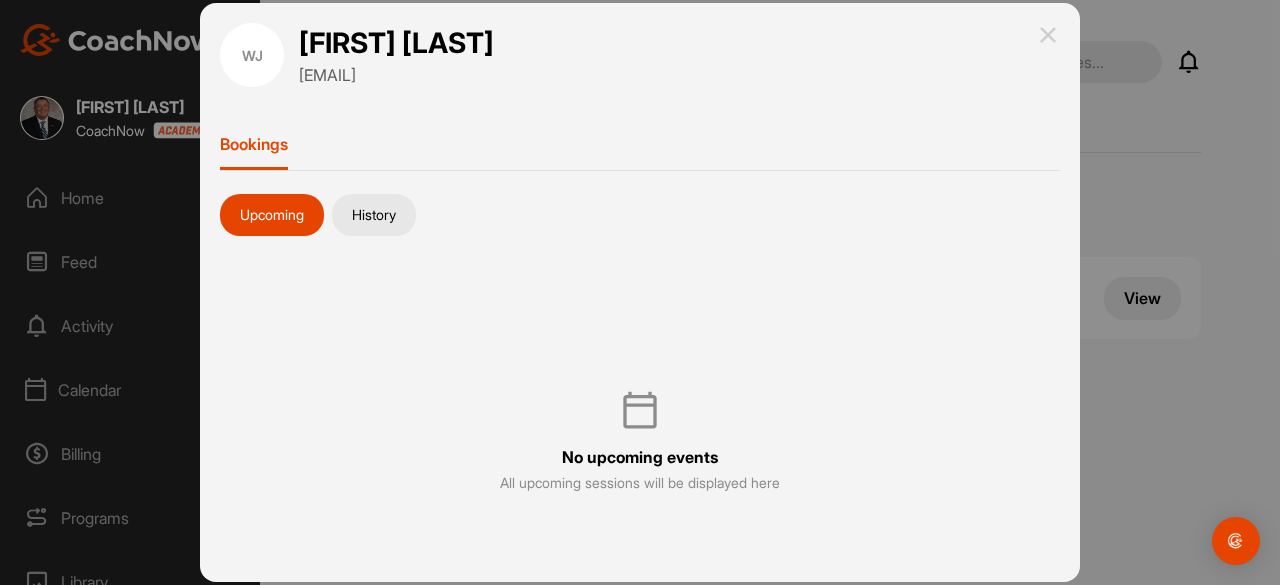 click on "History" at bounding box center (374, 215) 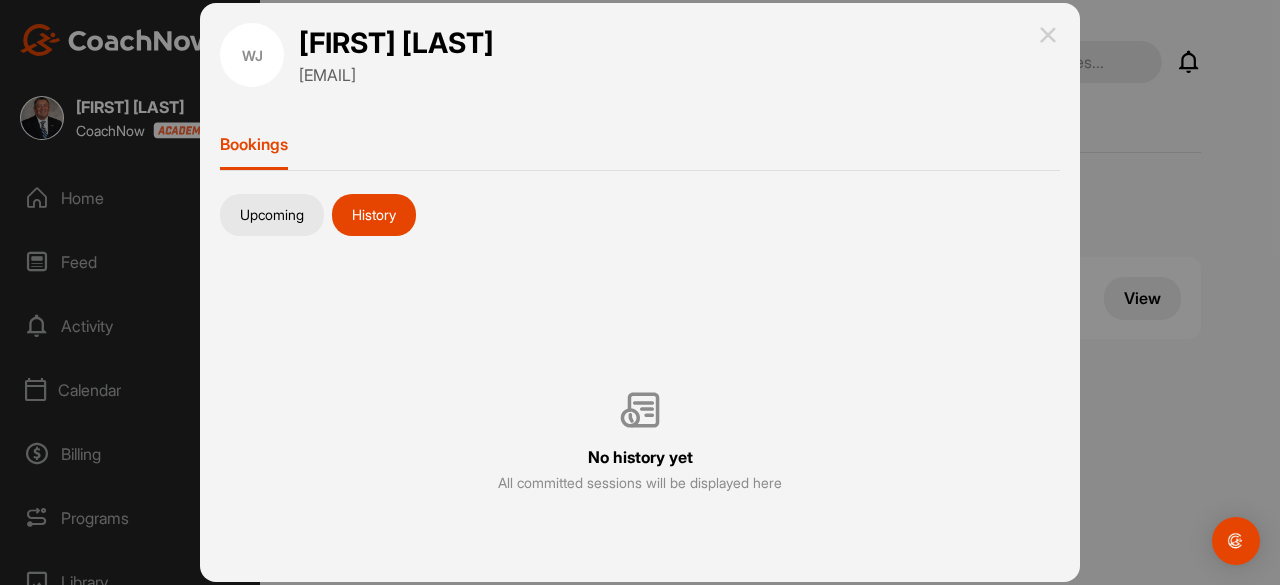 click at bounding box center [1048, 35] 